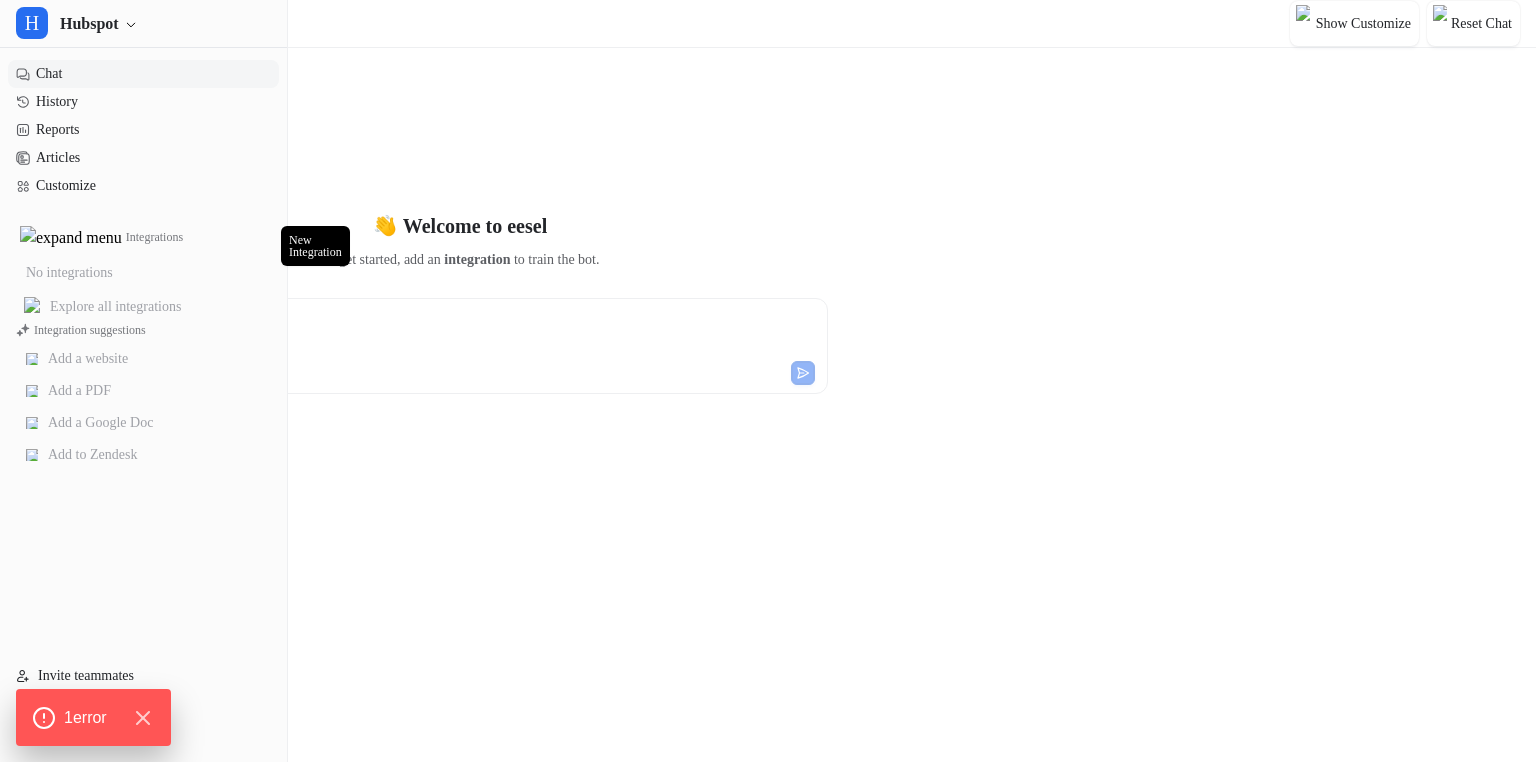 scroll, scrollTop: 0, scrollLeft: 0, axis: both 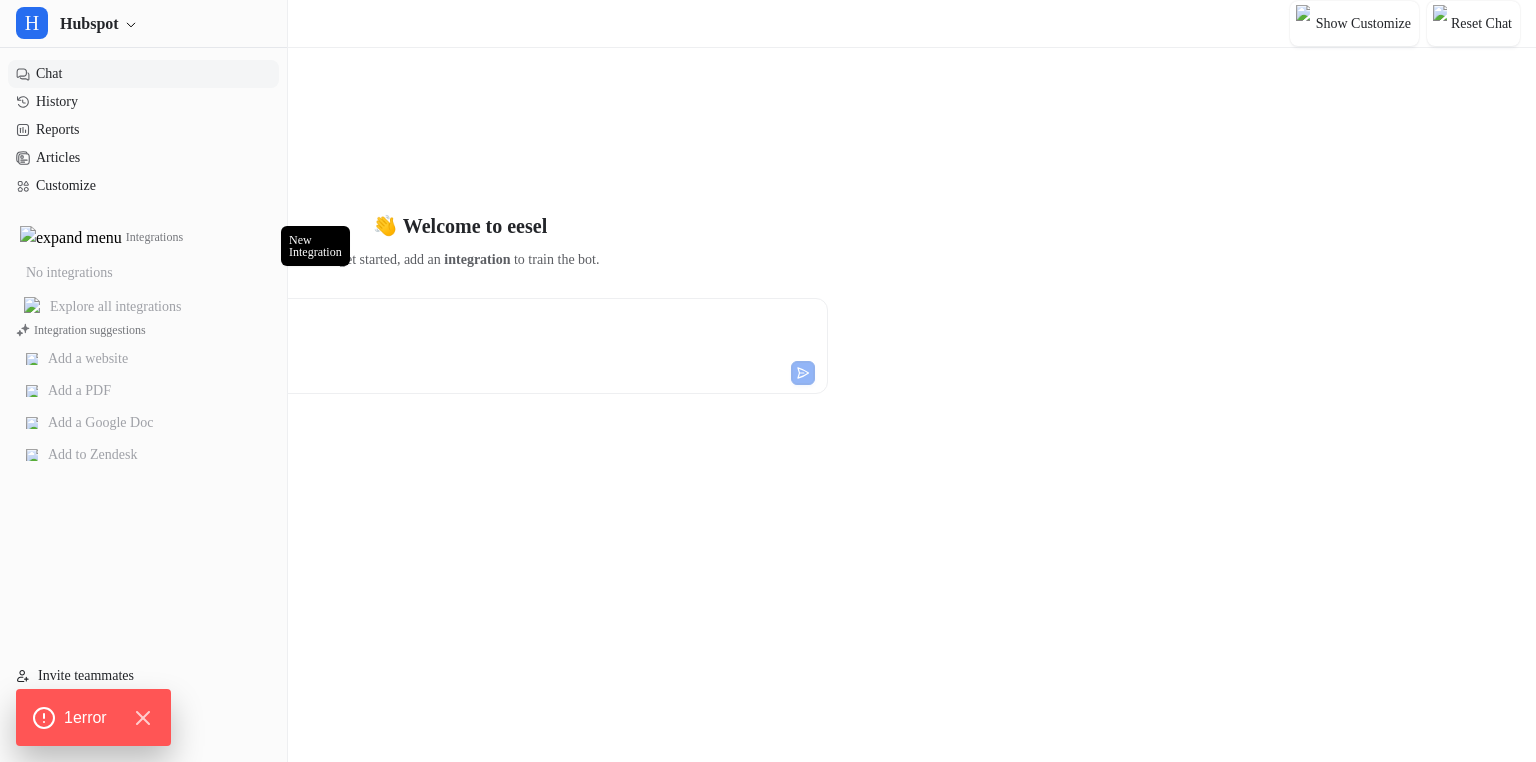 click at bounding box center (261, 238) 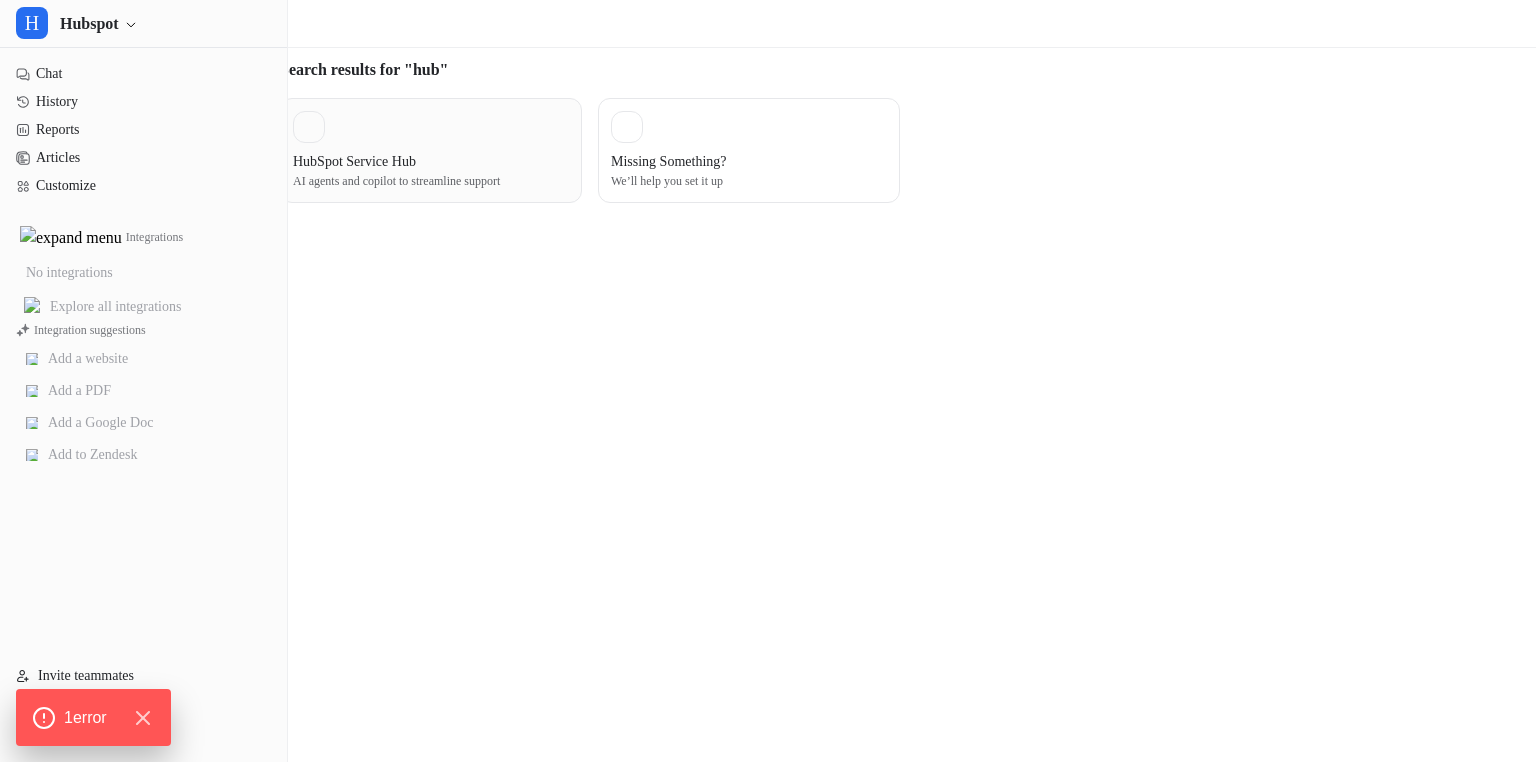 type on "***" 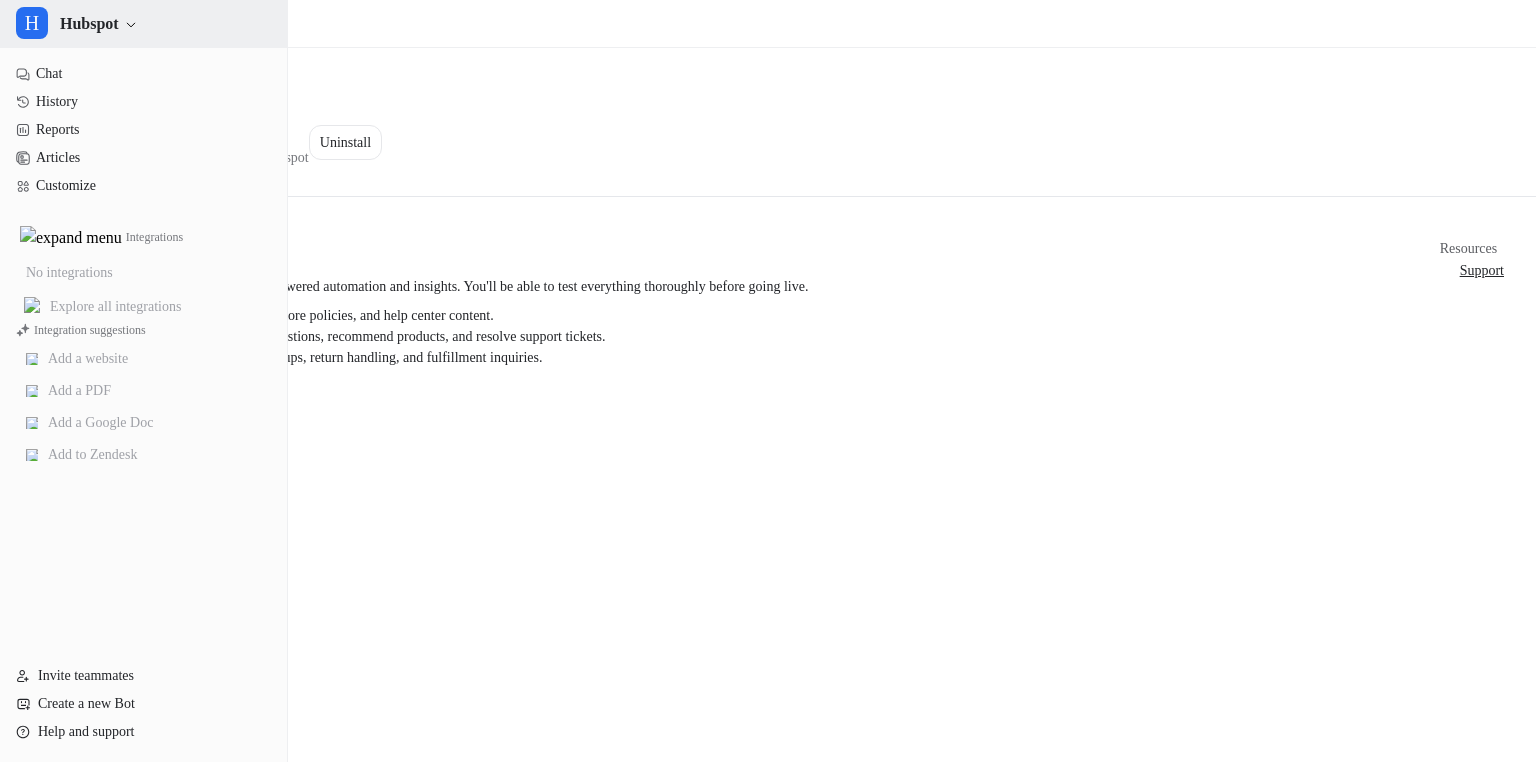 click on "H Hubspot" at bounding box center [143, 24] 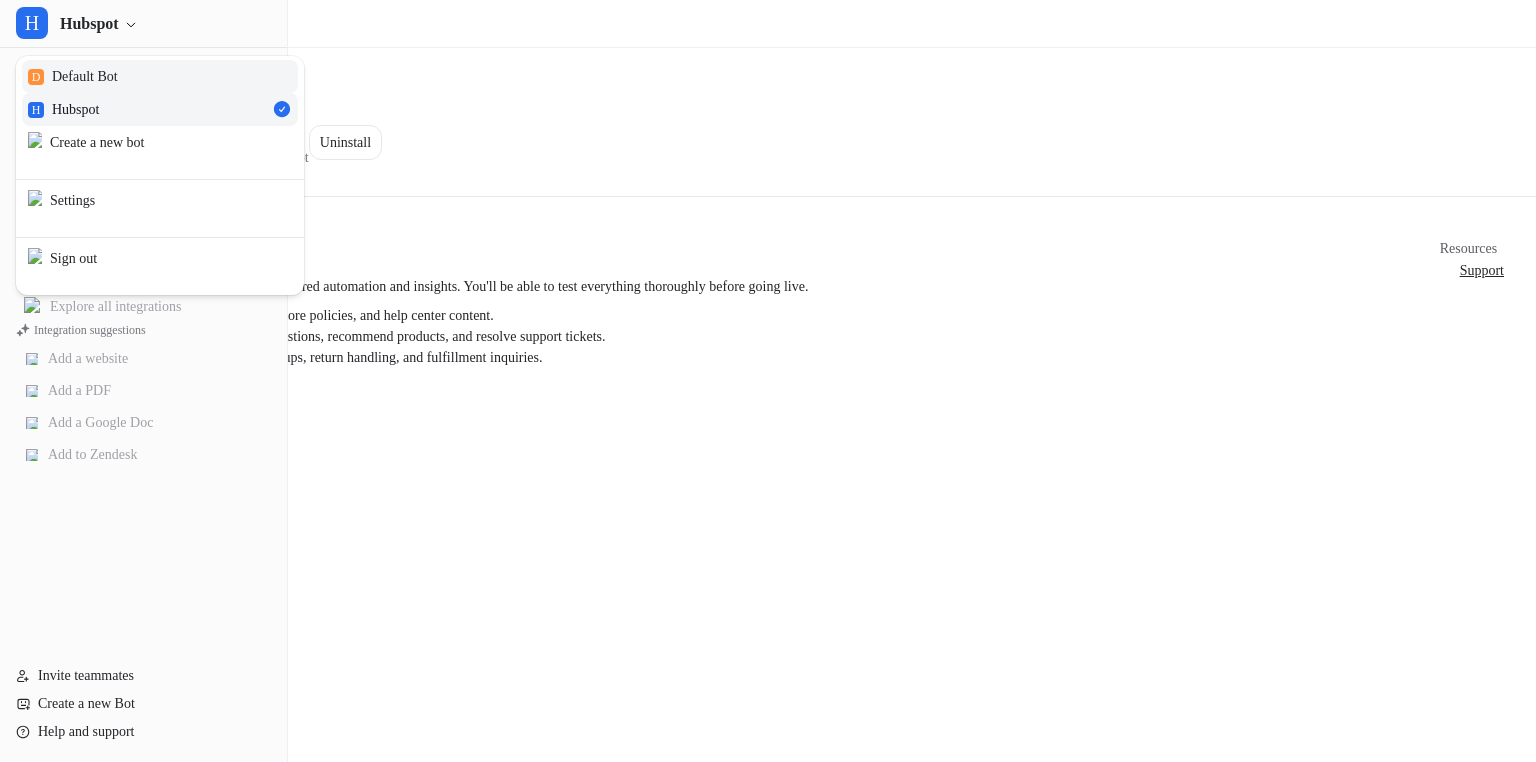 click on "D   Default Bot" at bounding box center [160, 76] 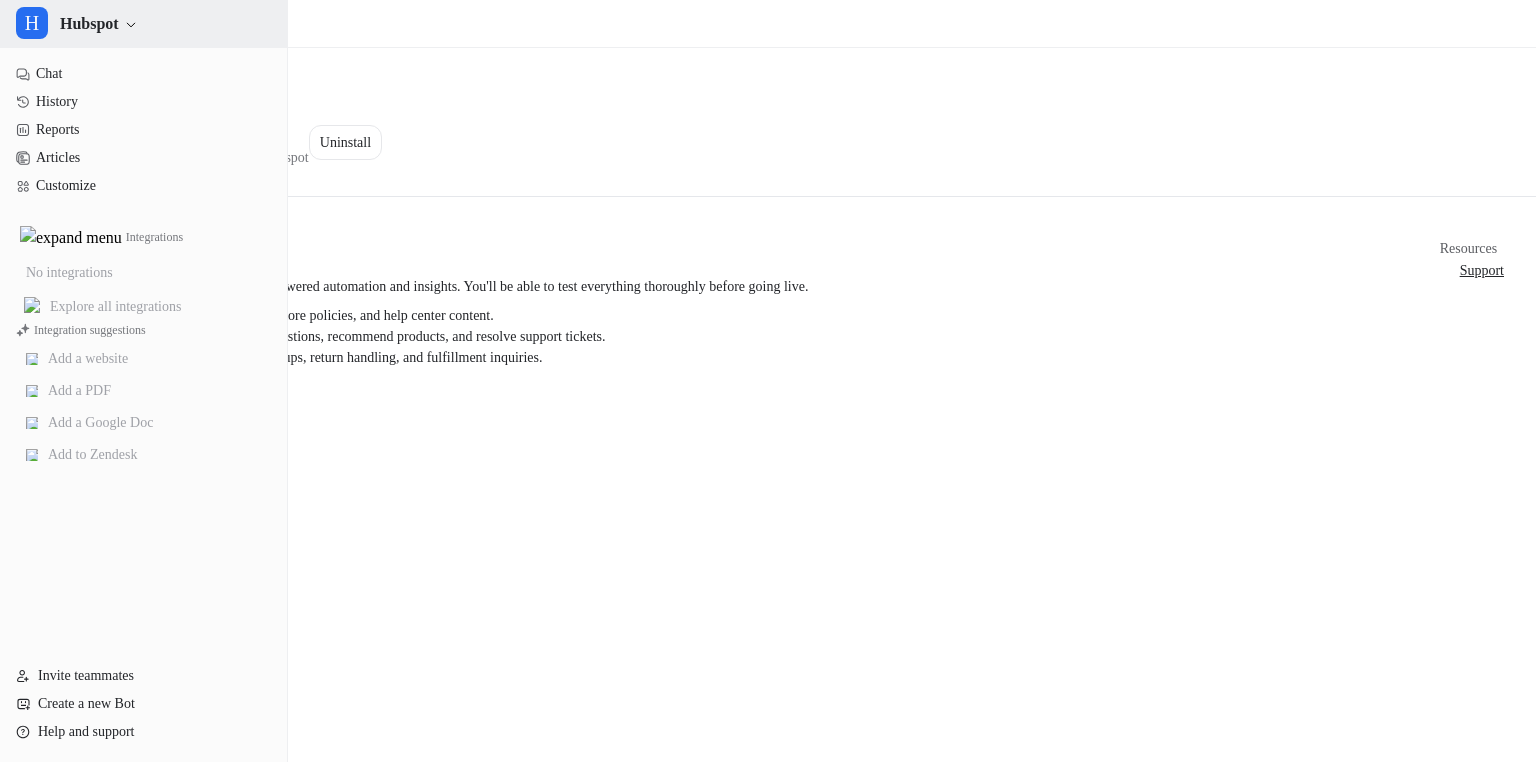 click on "H Hubspot" at bounding box center [143, 24] 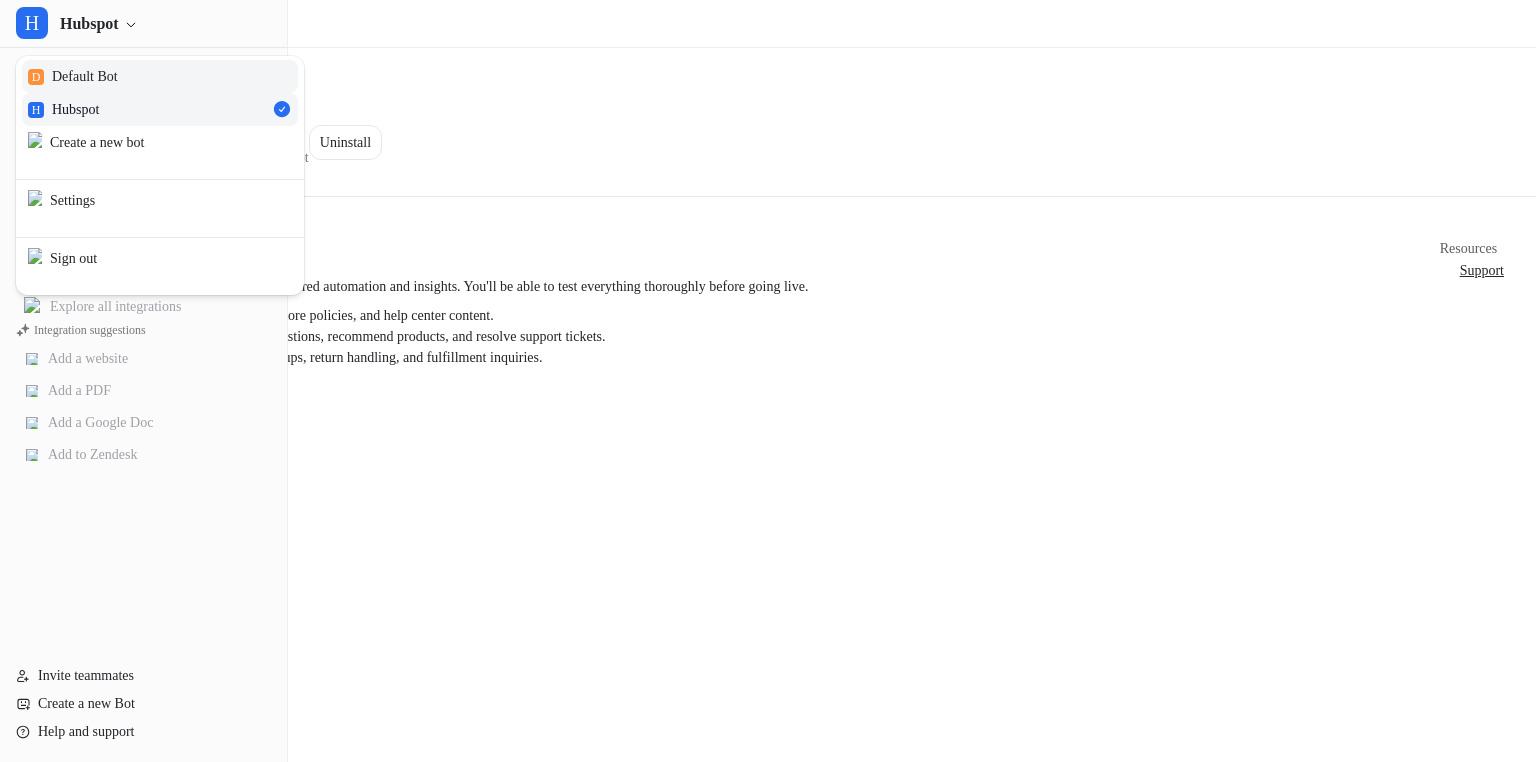 click on "D   Default Bot" at bounding box center [160, 76] 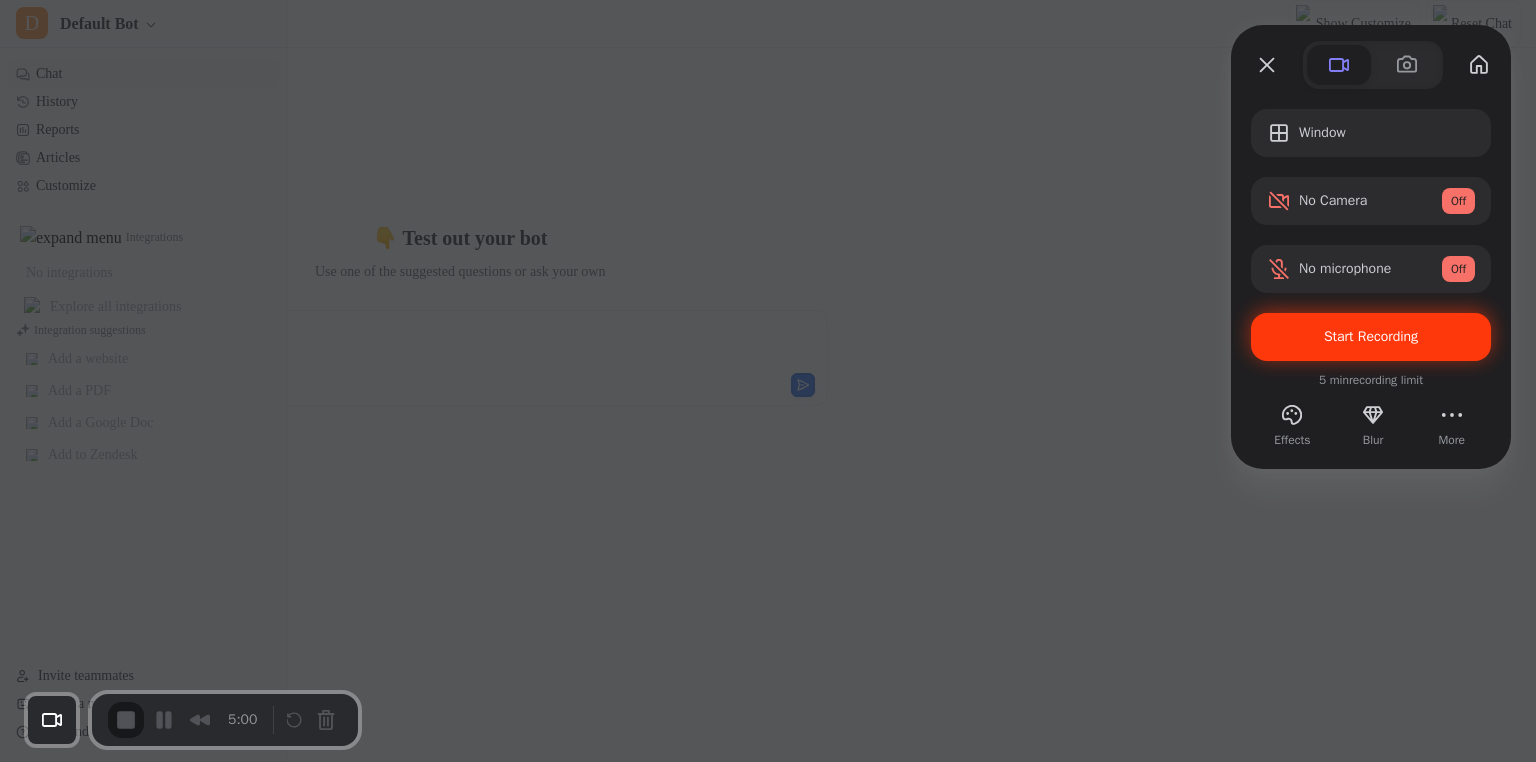 click on "Start Recording" at bounding box center [1371, 336] 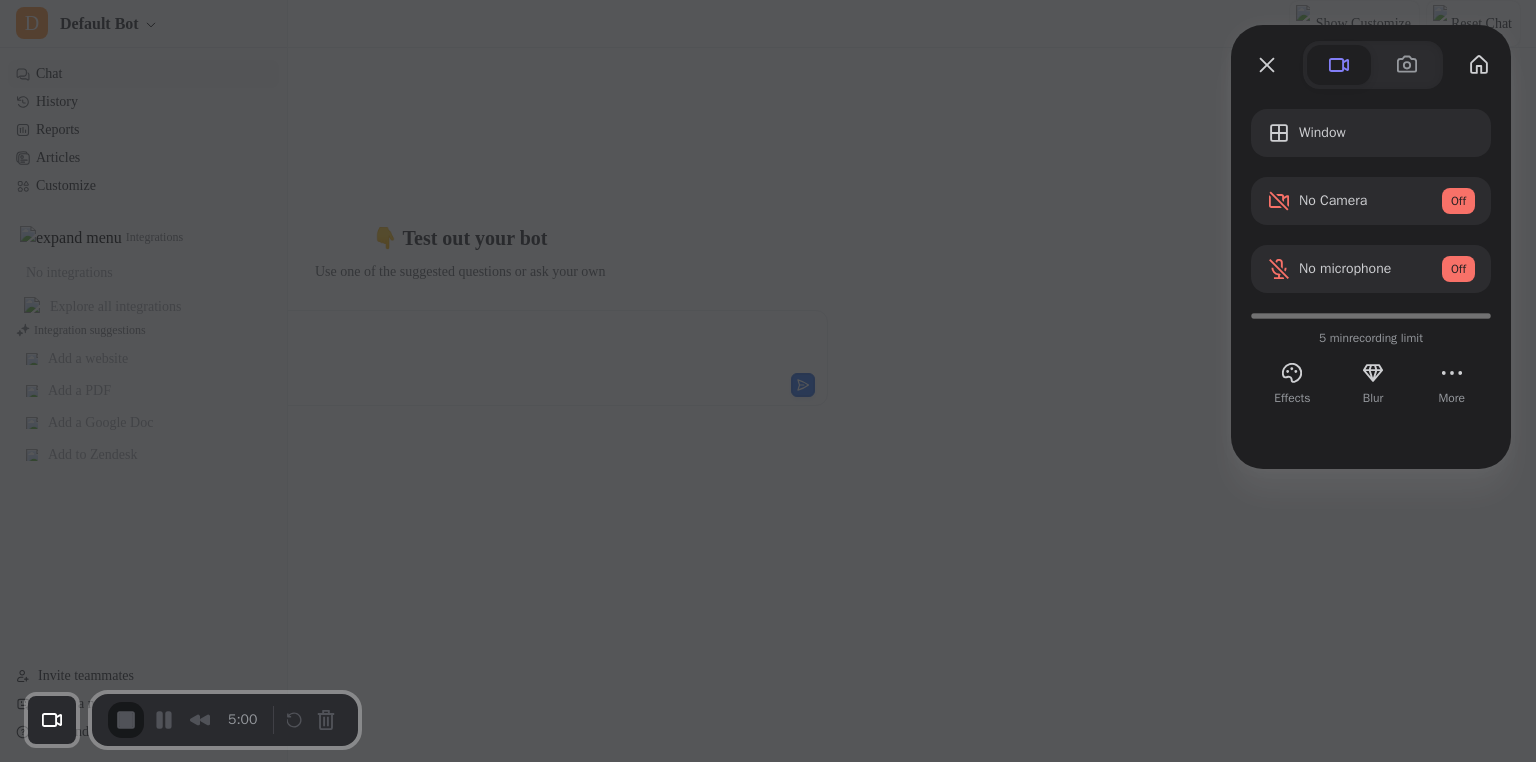 click on "Yes, proceed" at bounding box center [435, 1714] 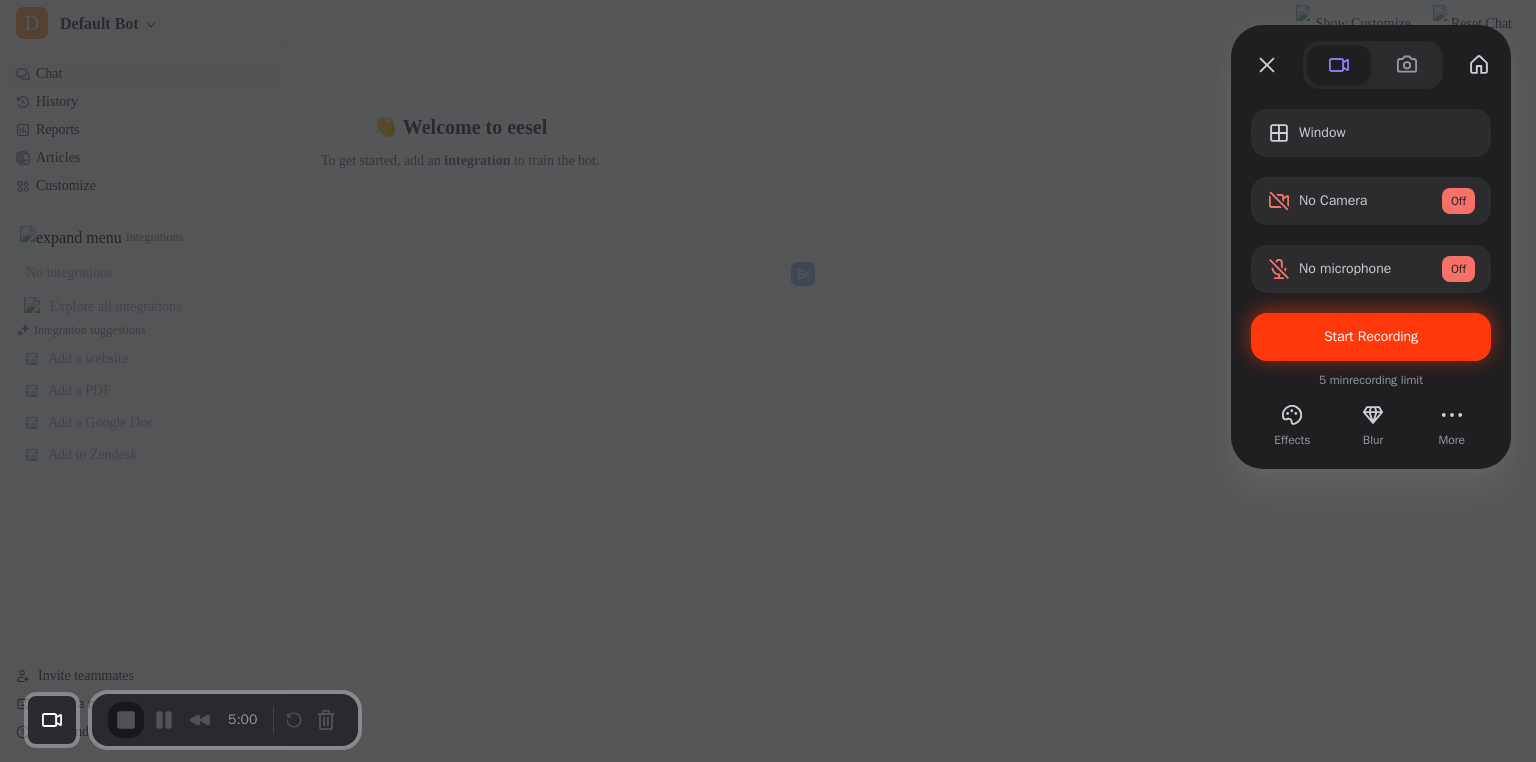 type on "**********" 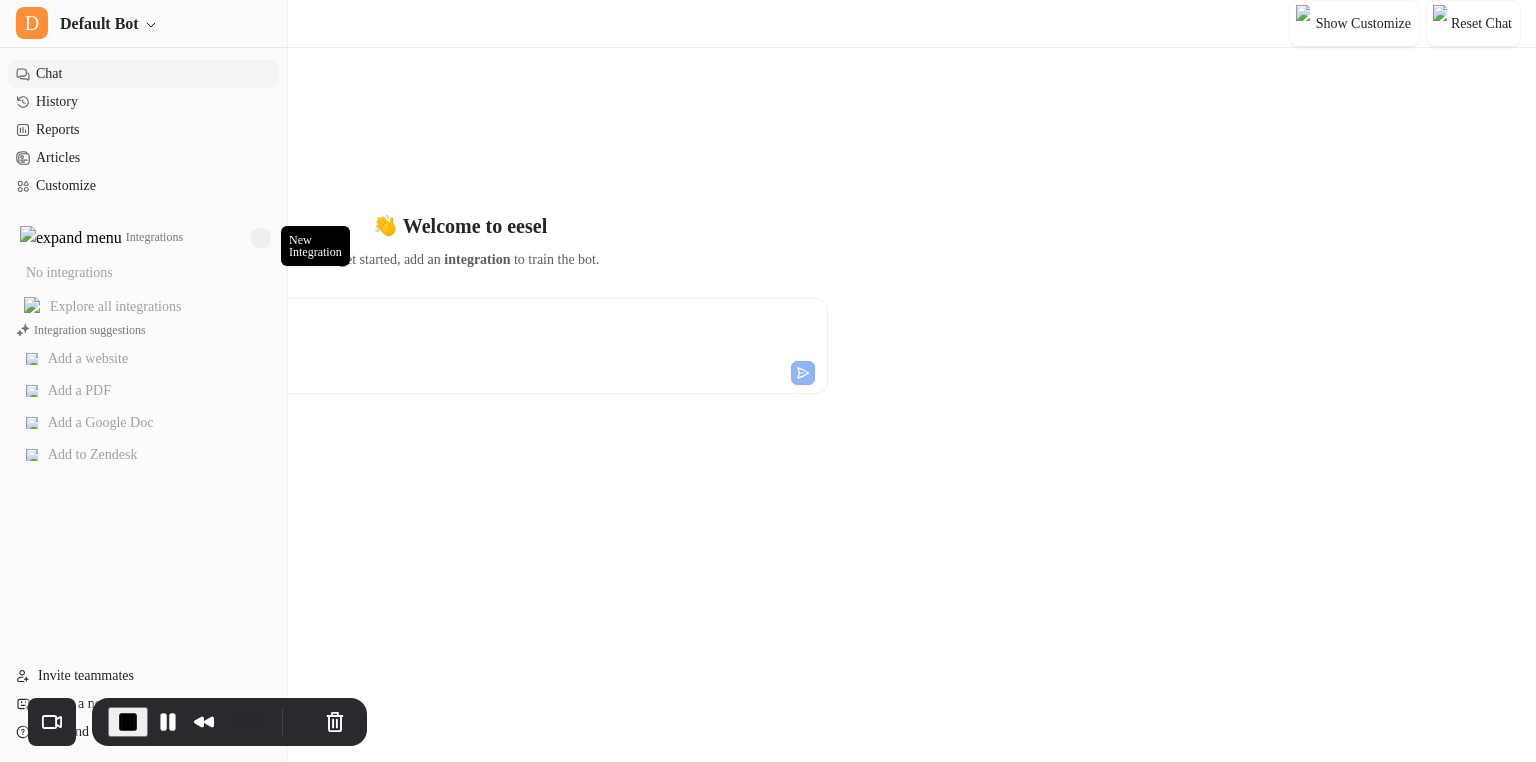 click at bounding box center [261, 238] 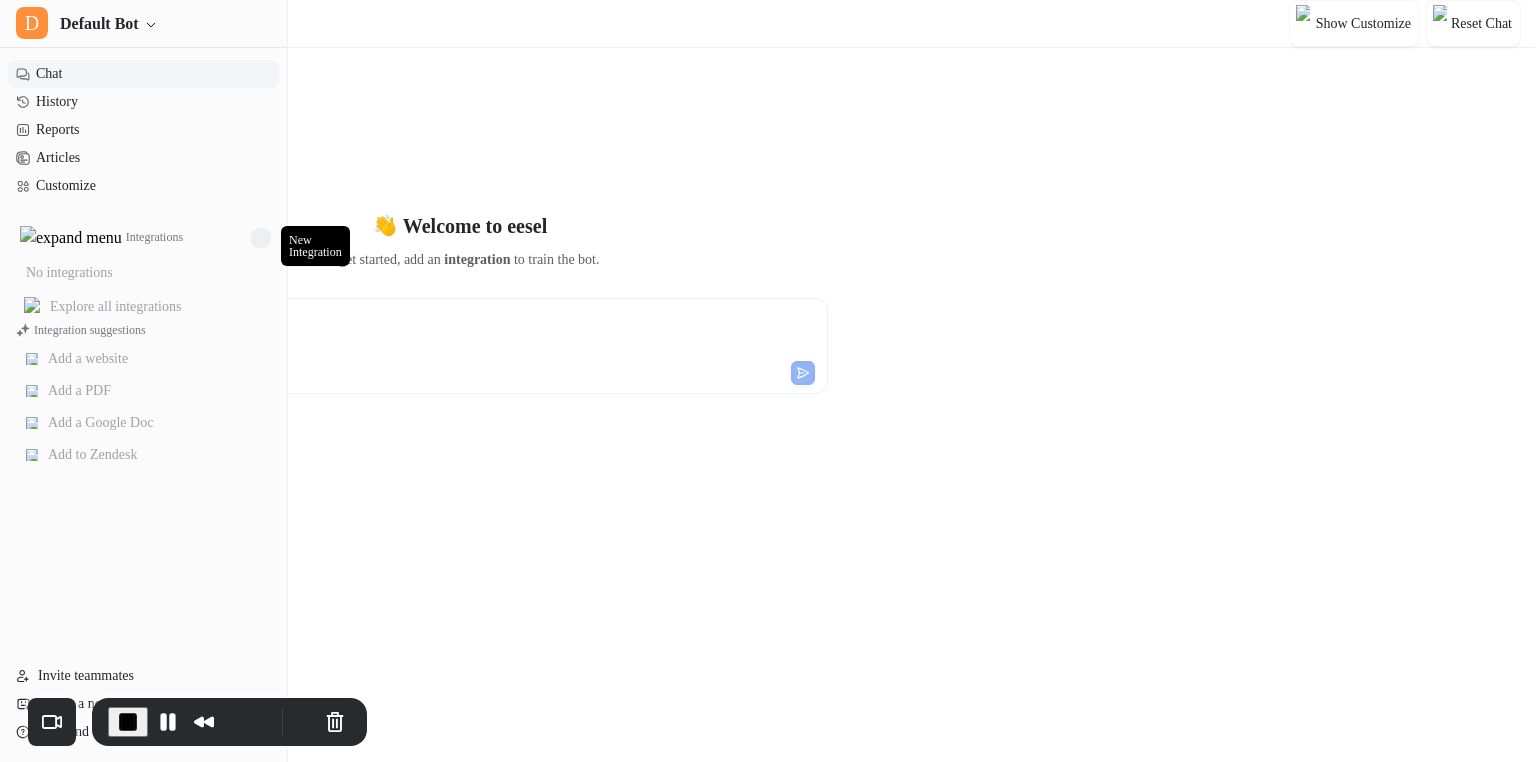click at bounding box center [261, 238] 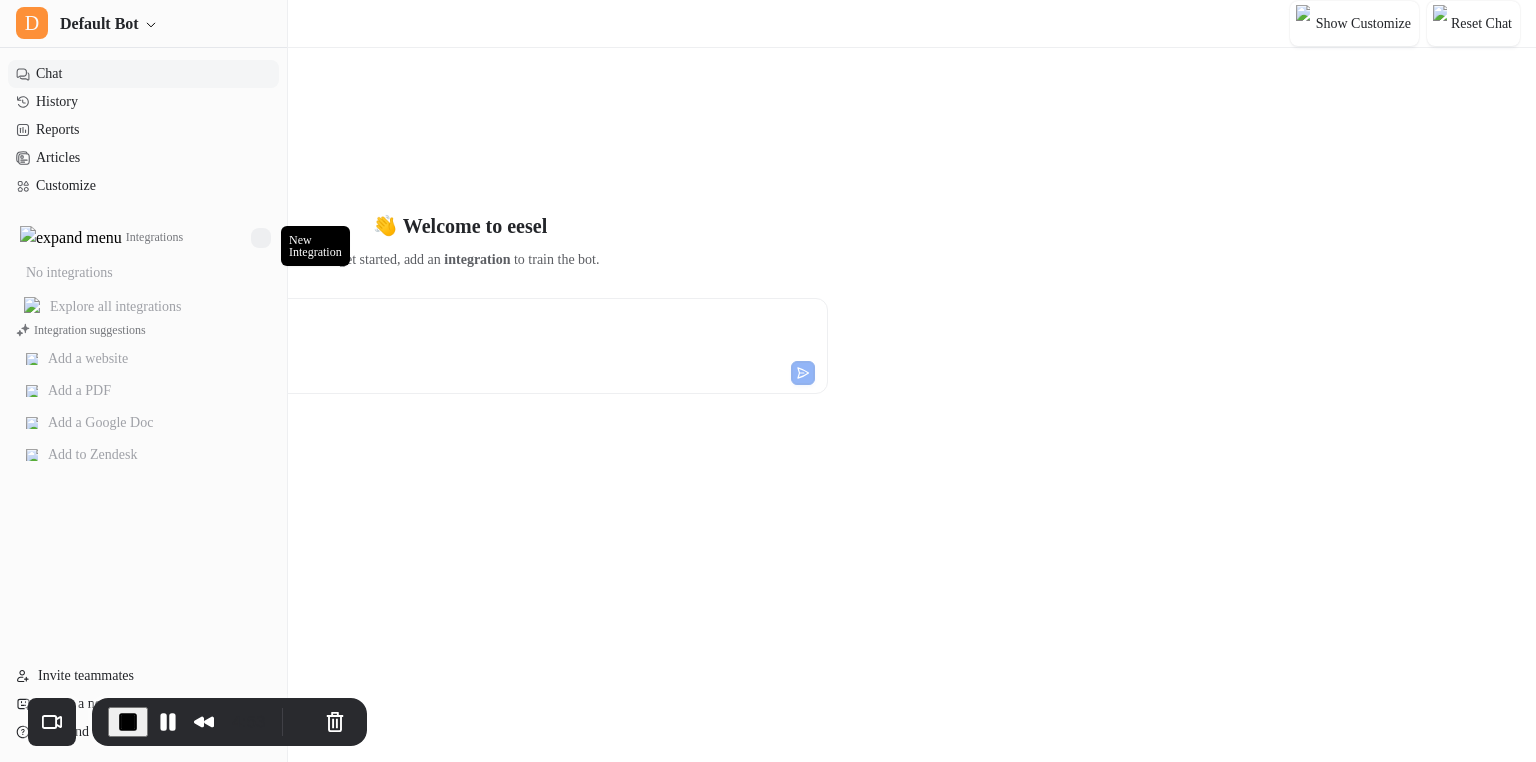 click at bounding box center (261, 238) 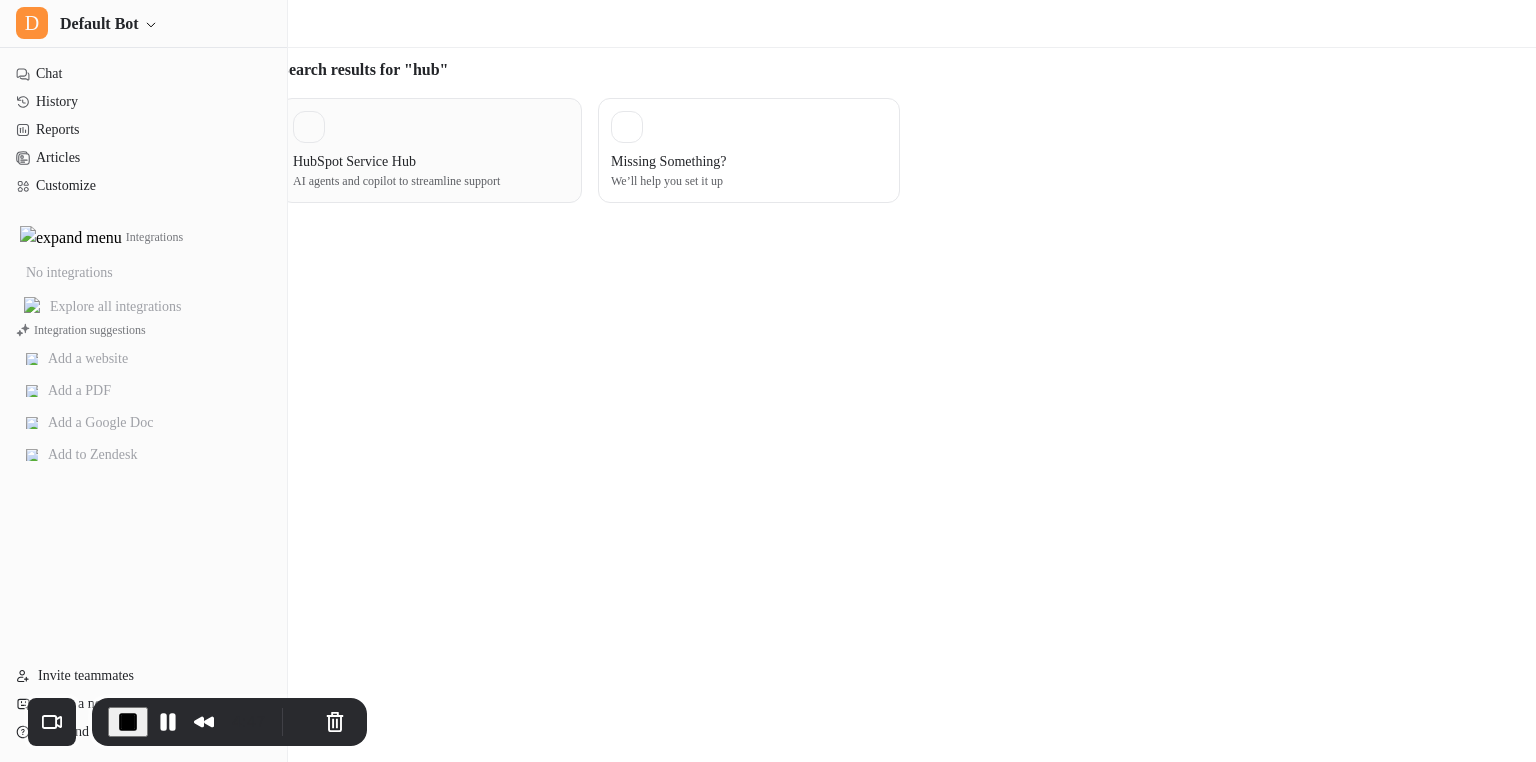type on "***" 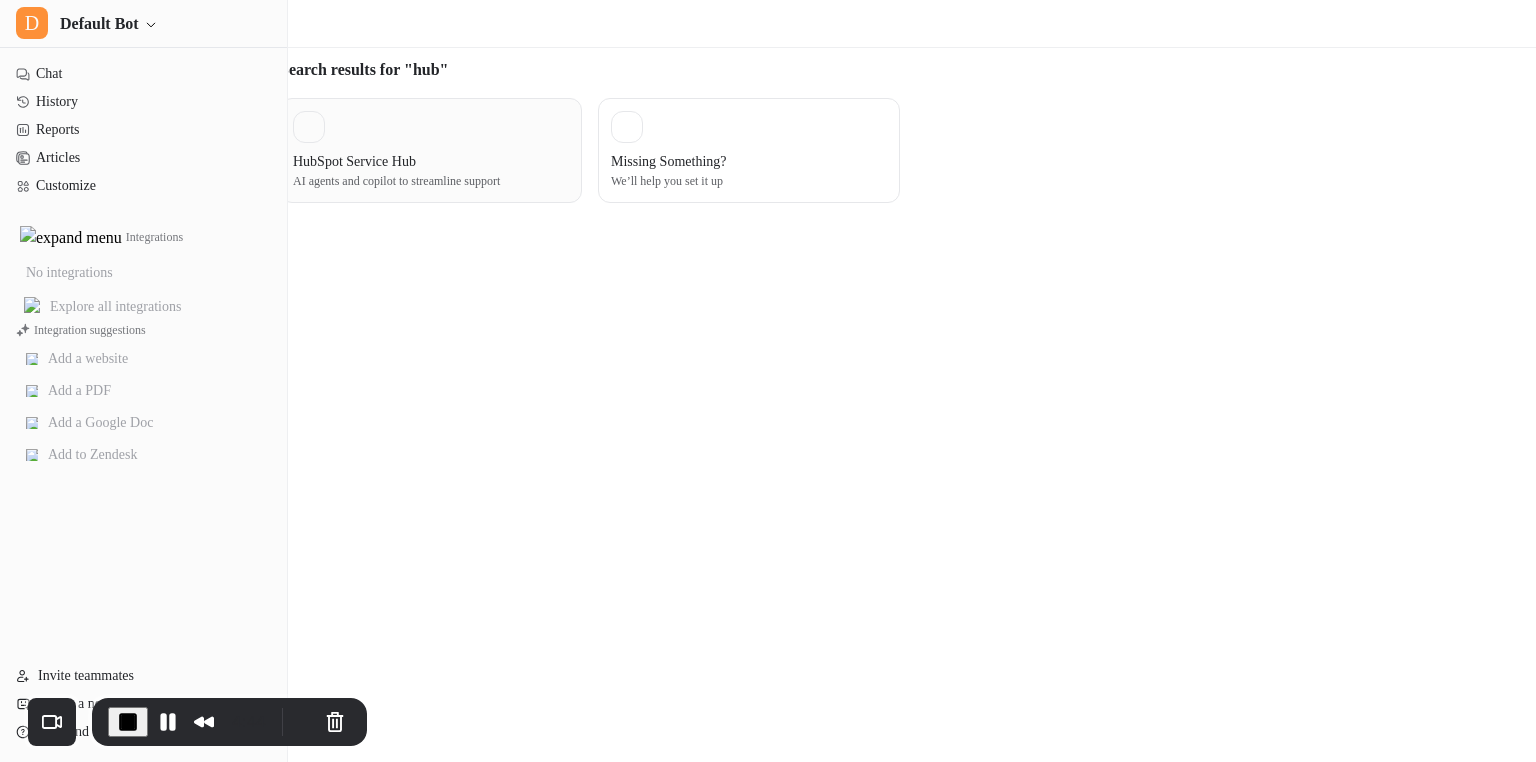 click on "HubSpot Service Hub AI agents and copilot to streamline support" at bounding box center [431, 150] 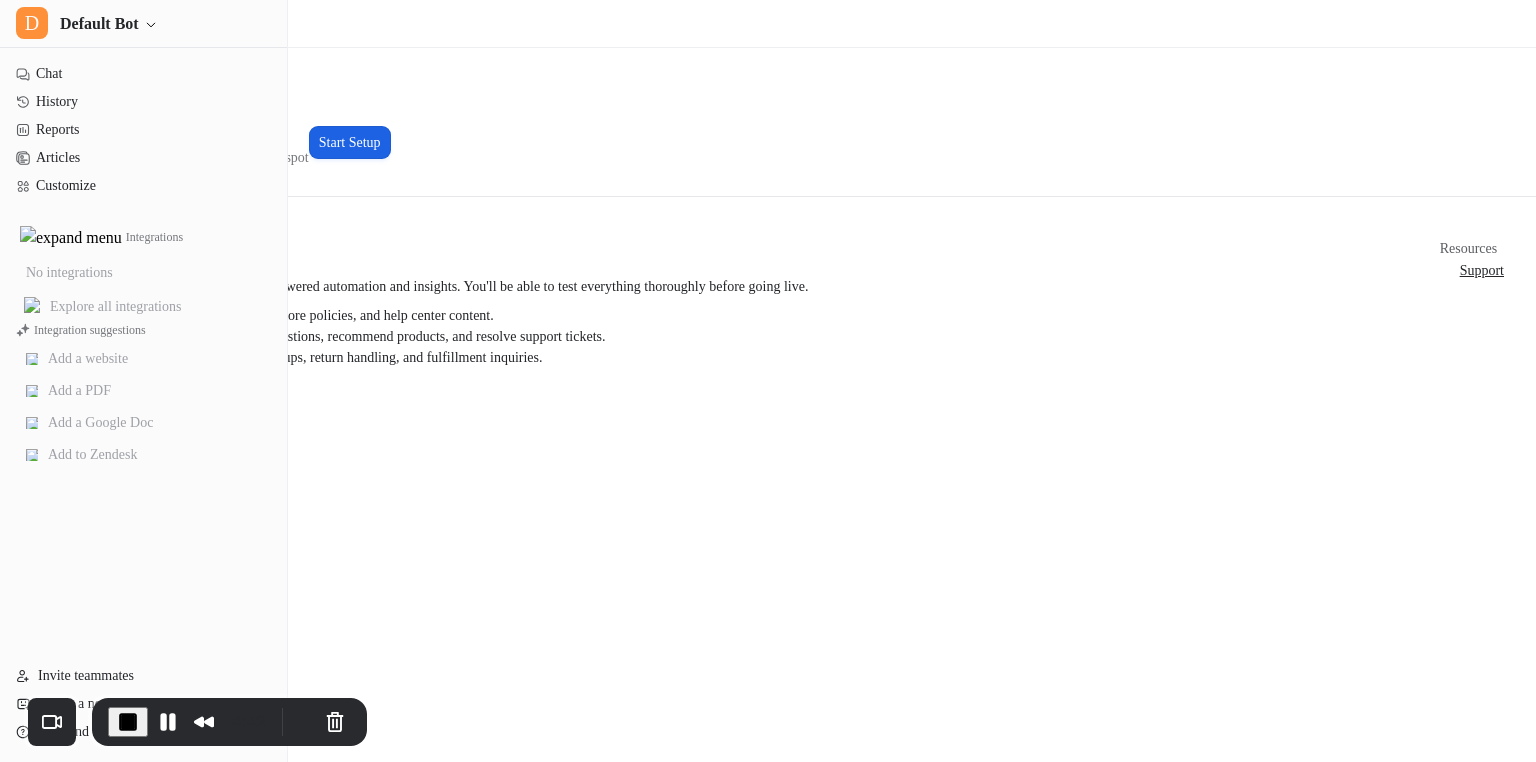 click on "Start Setup" at bounding box center (350, 142) 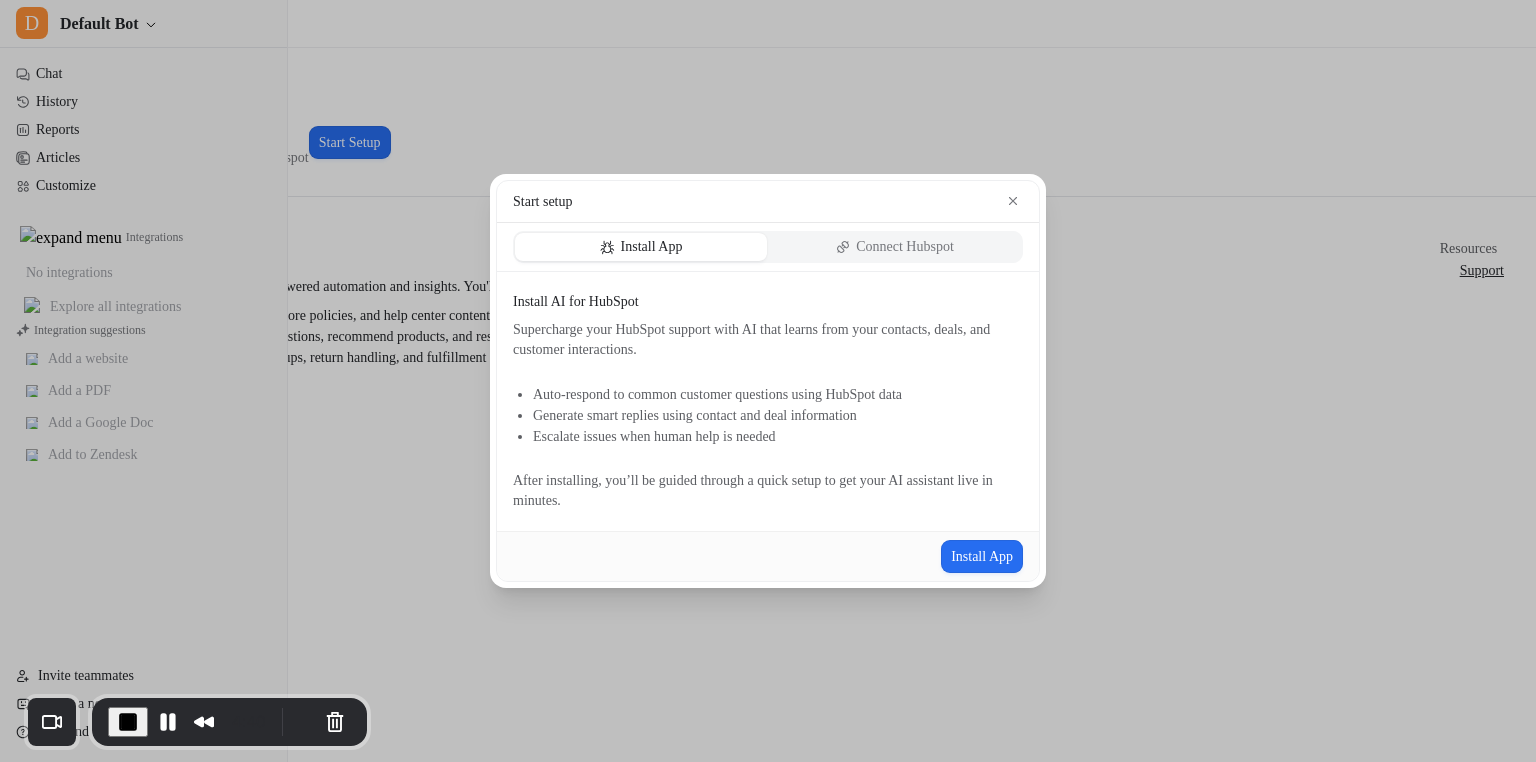 click on "Connect Hubspot" at bounding box center [905, 247] 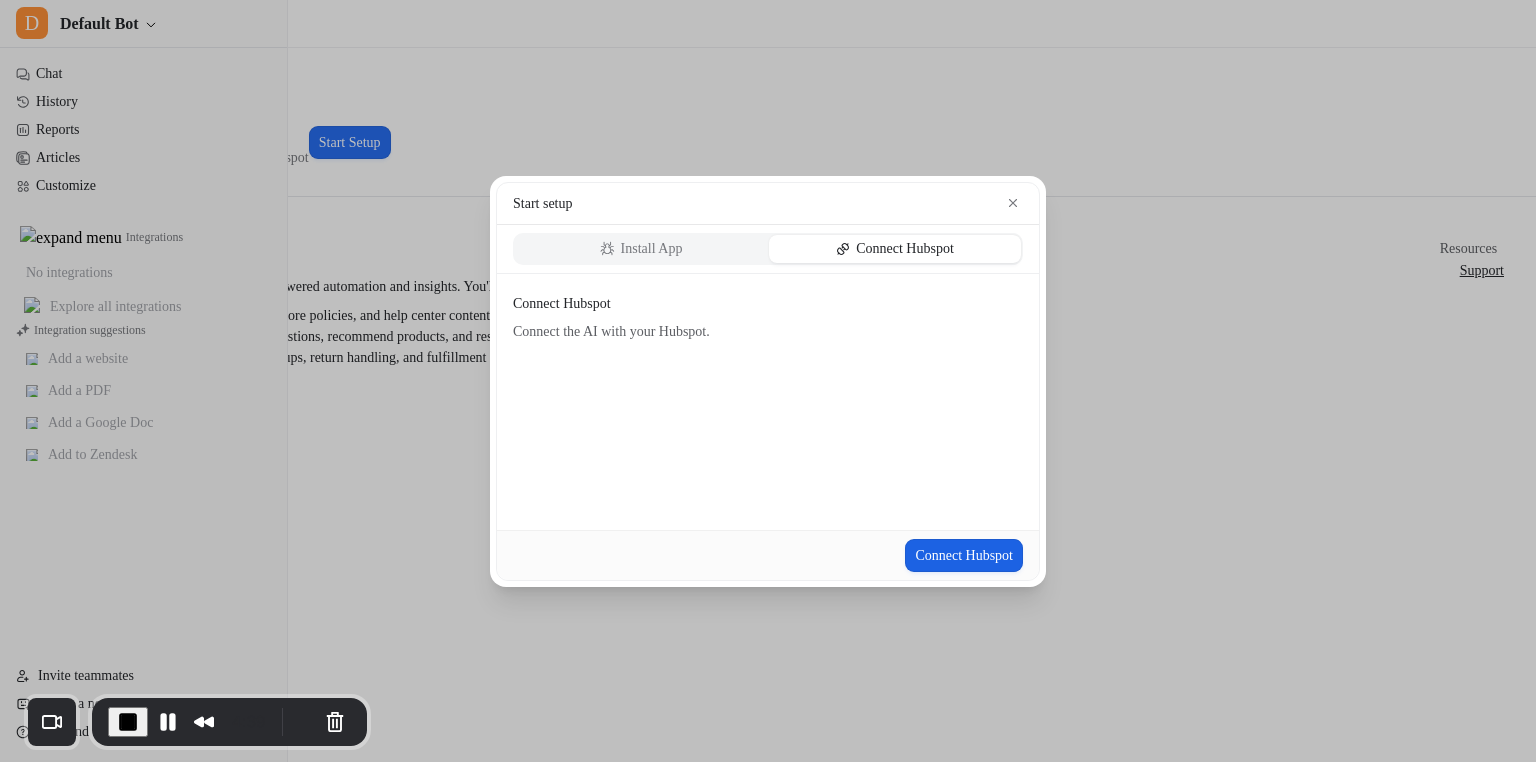 click on "Connect Hubspot" at bounding box center (964, 555) 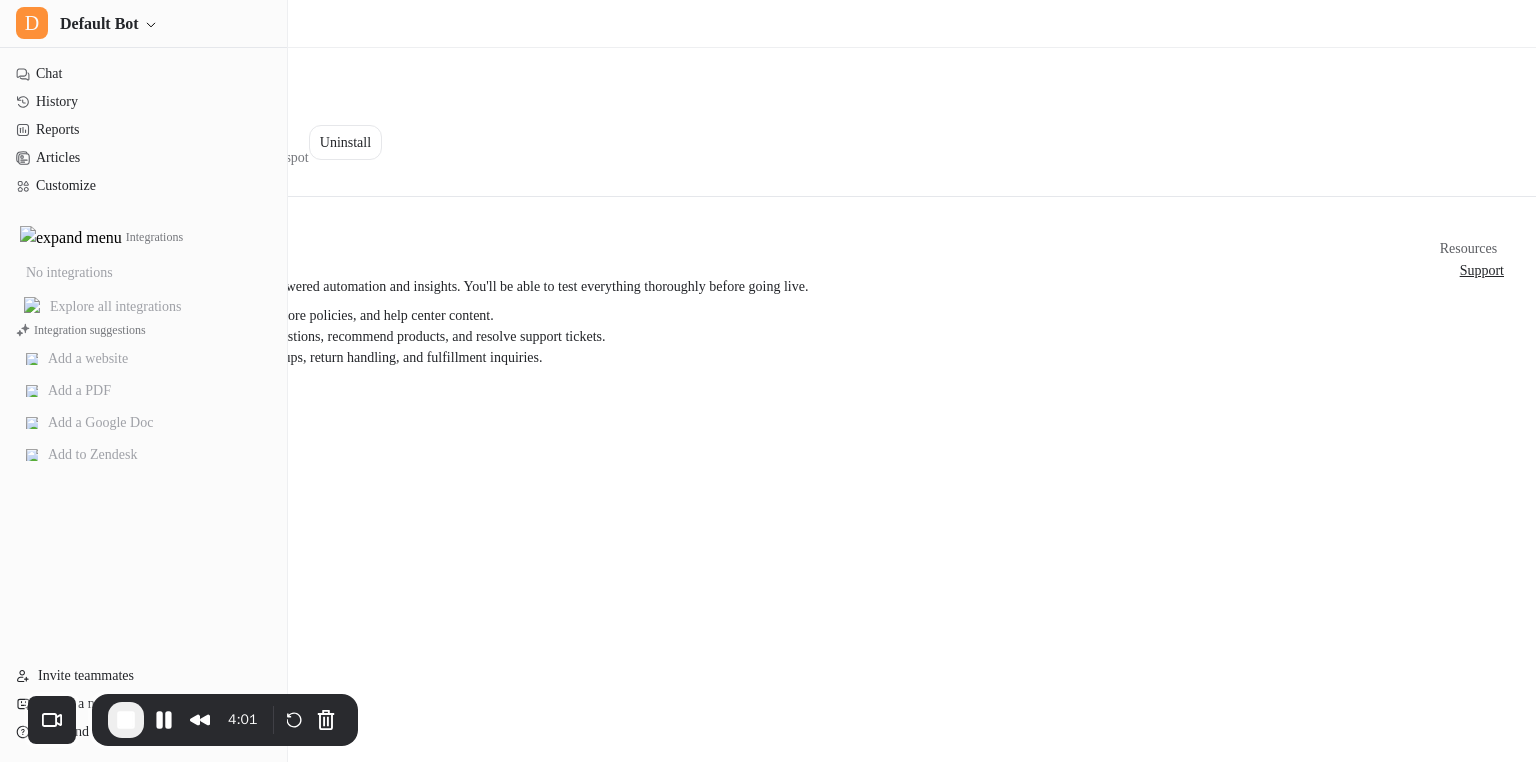 scroll, scrollTop: 0, scrollLeft: 0, axis: both 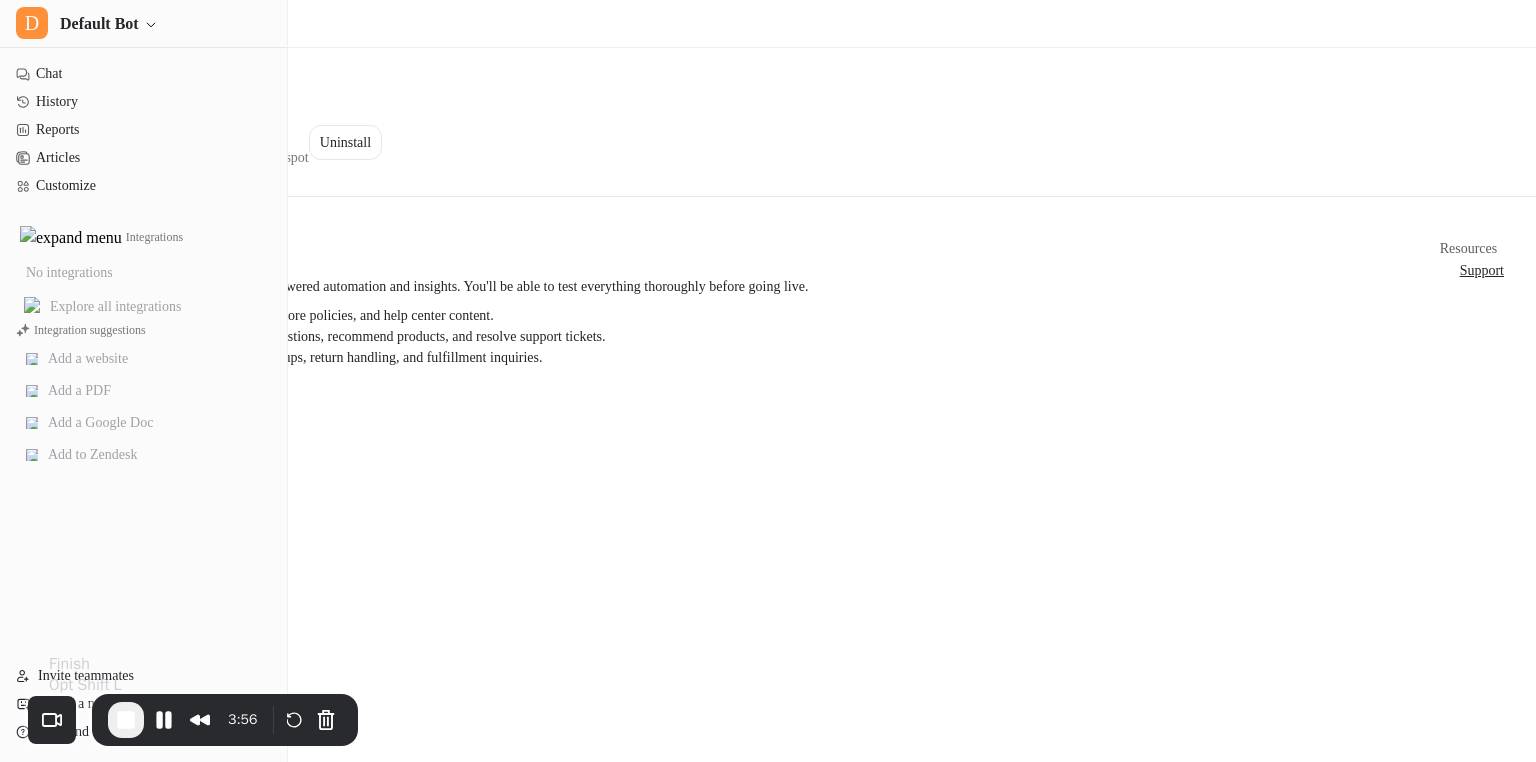 click at bounding box center [126, 720] 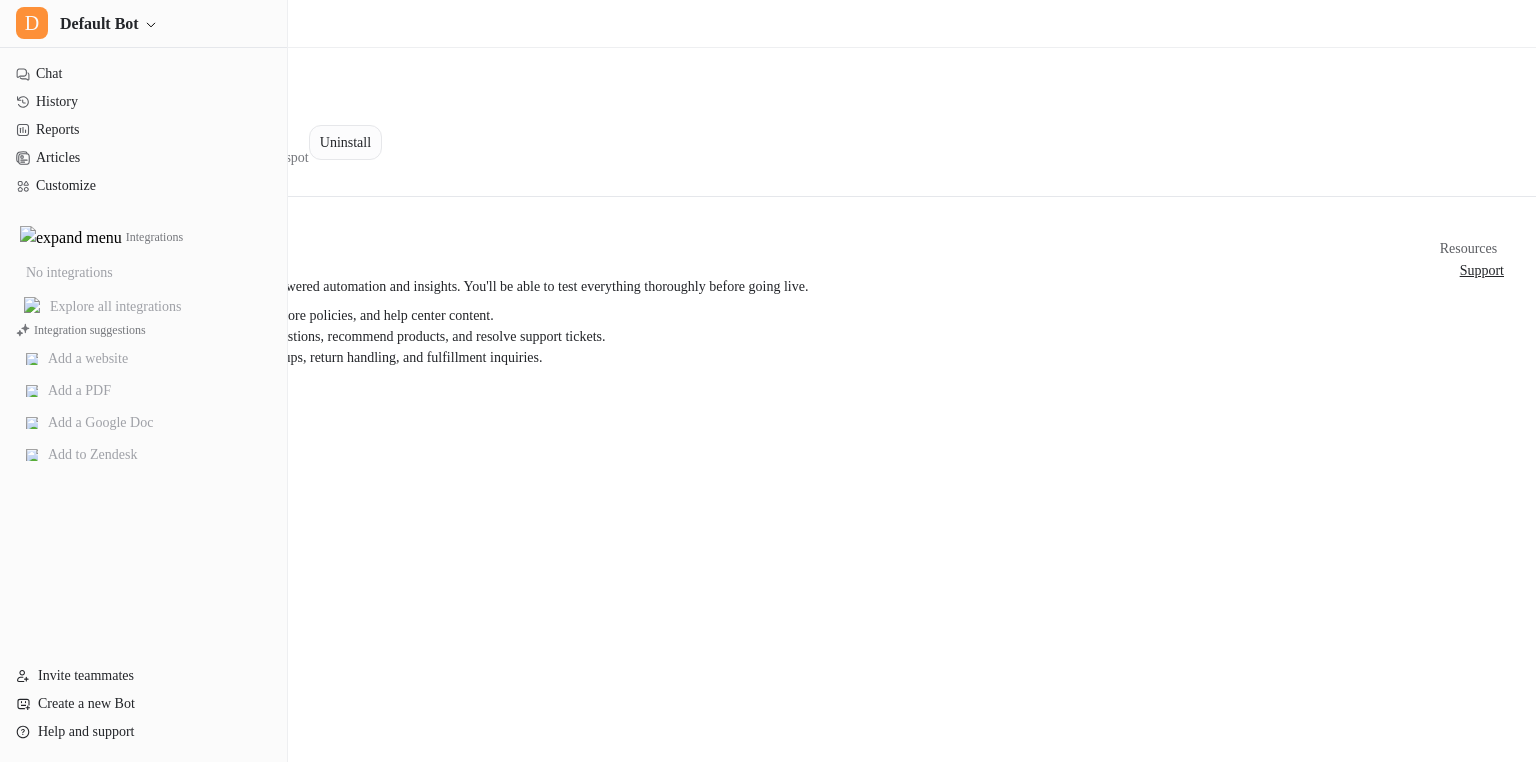 click on "Uninstall" at bounding box center [345, 142] 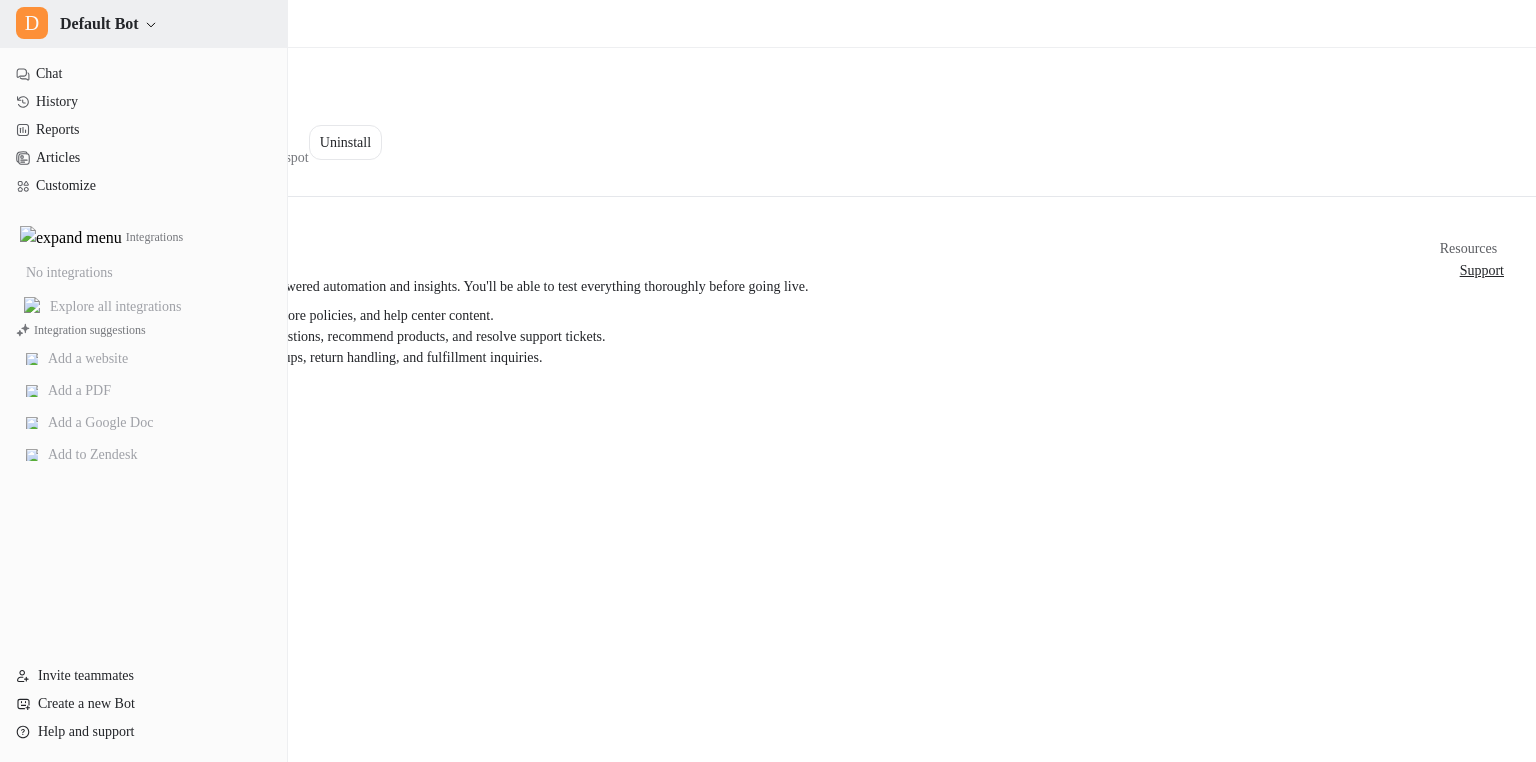 click on "Default Bot" at bounding box center [99, 24] 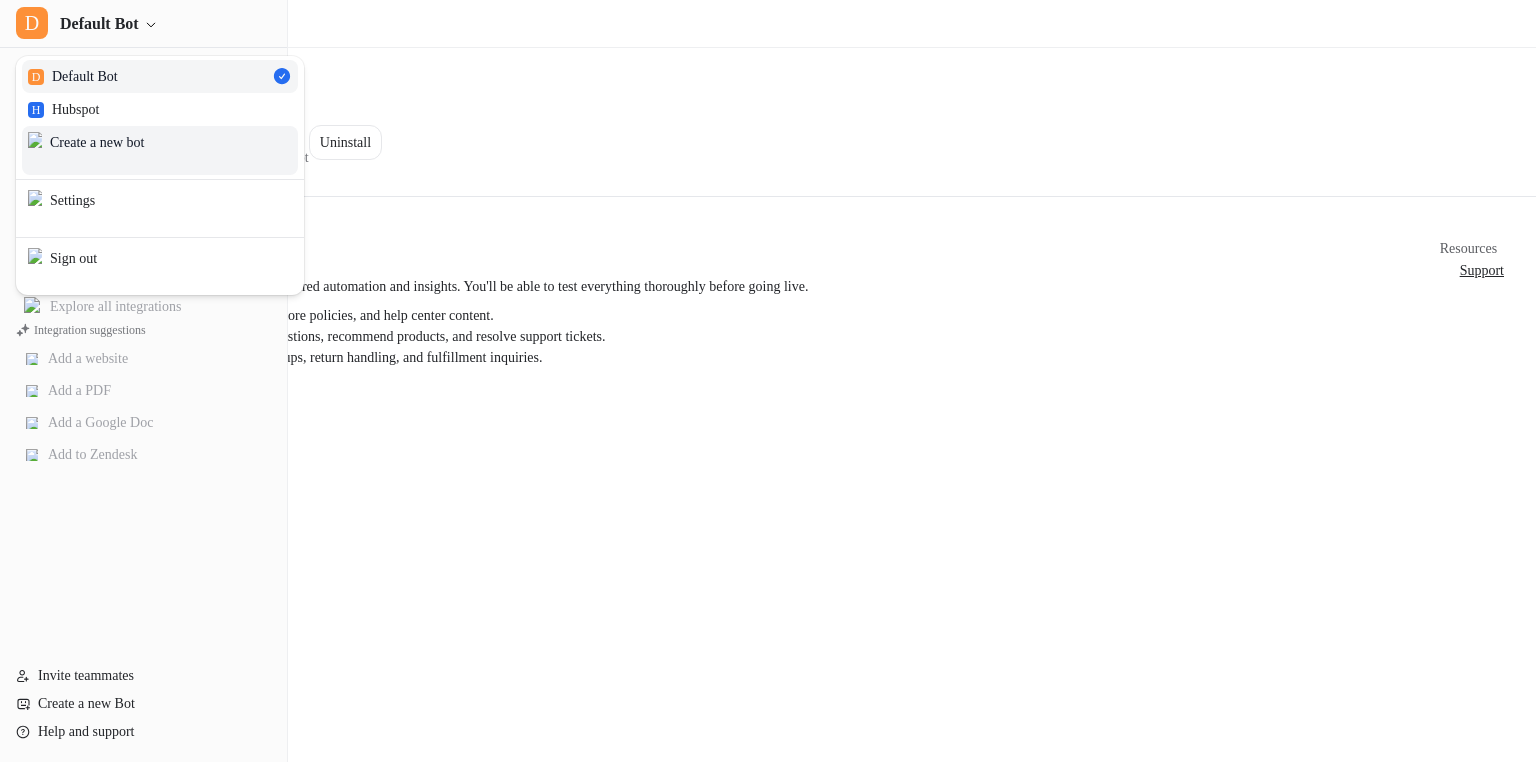 click on "Create a new bot" at bounding box center [160, 150] 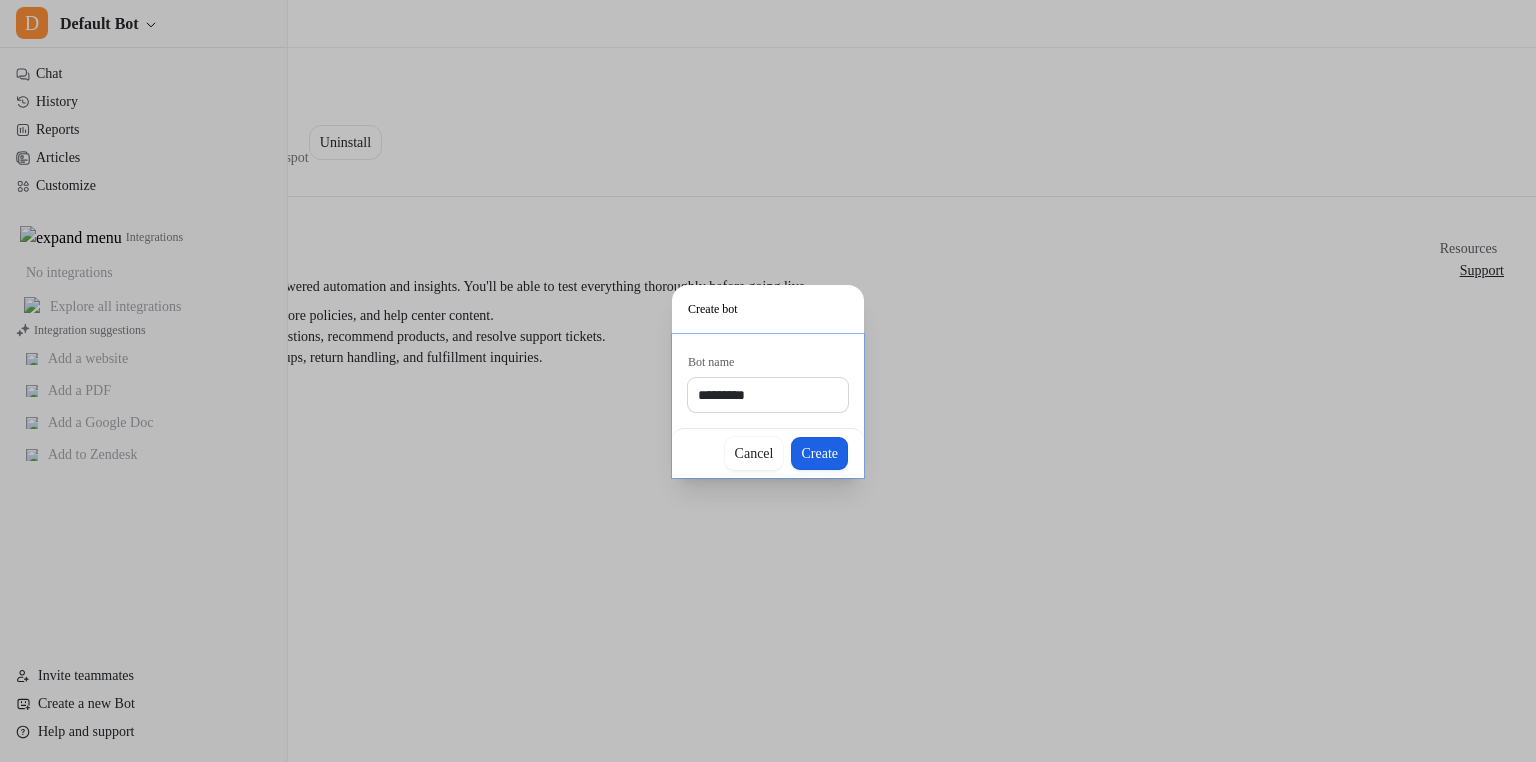 type on "*********" 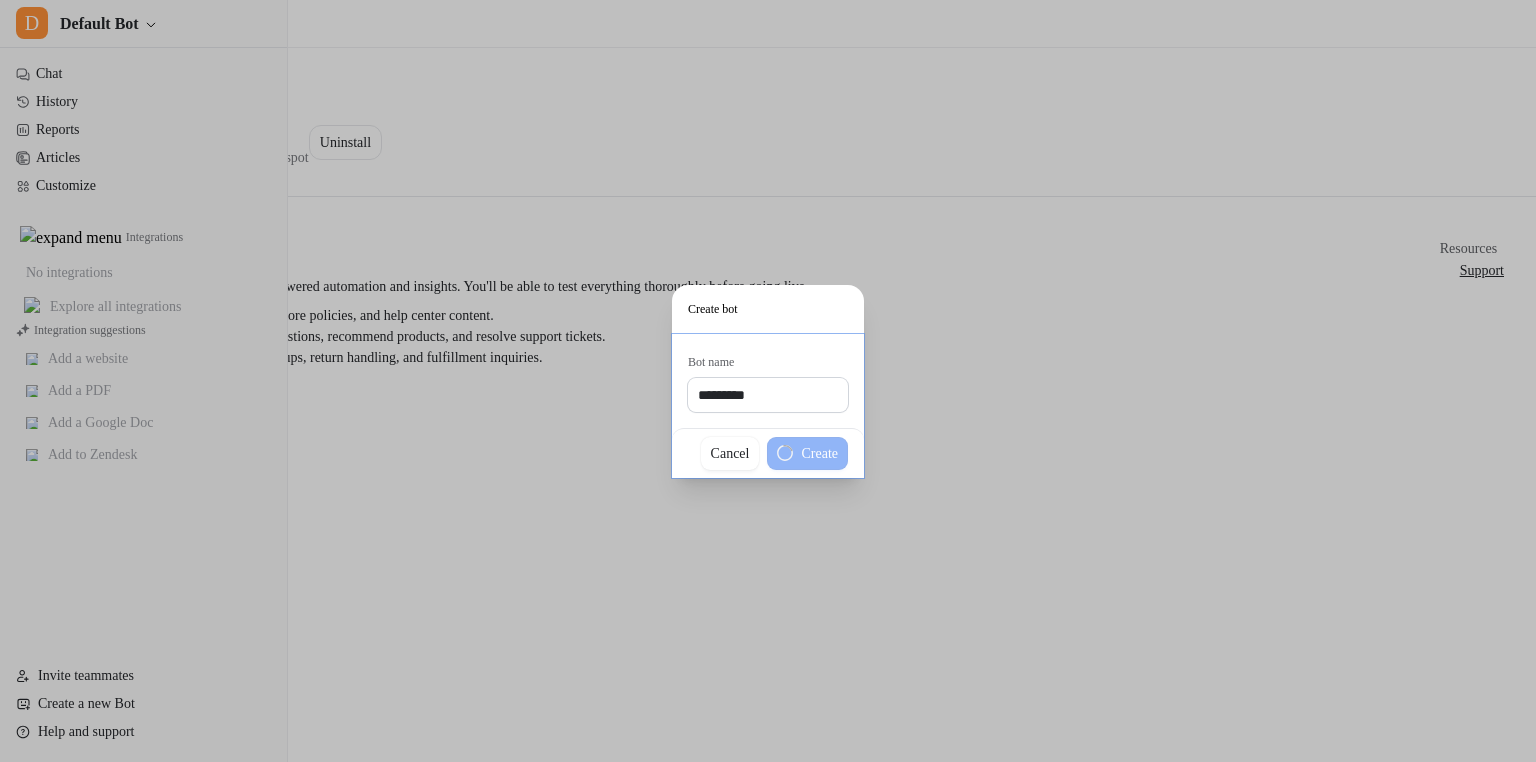 type 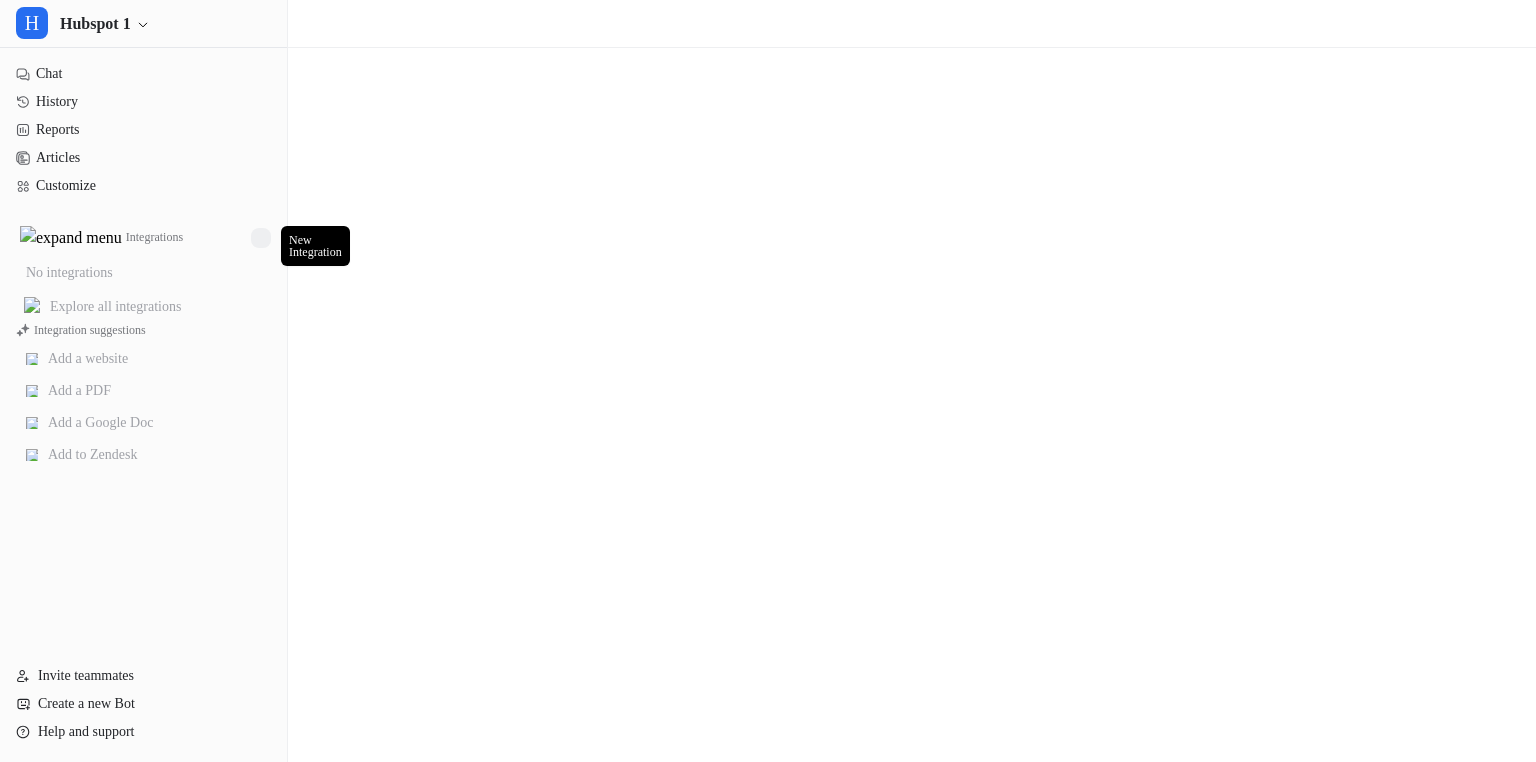 click at bounding box center (261, 238) 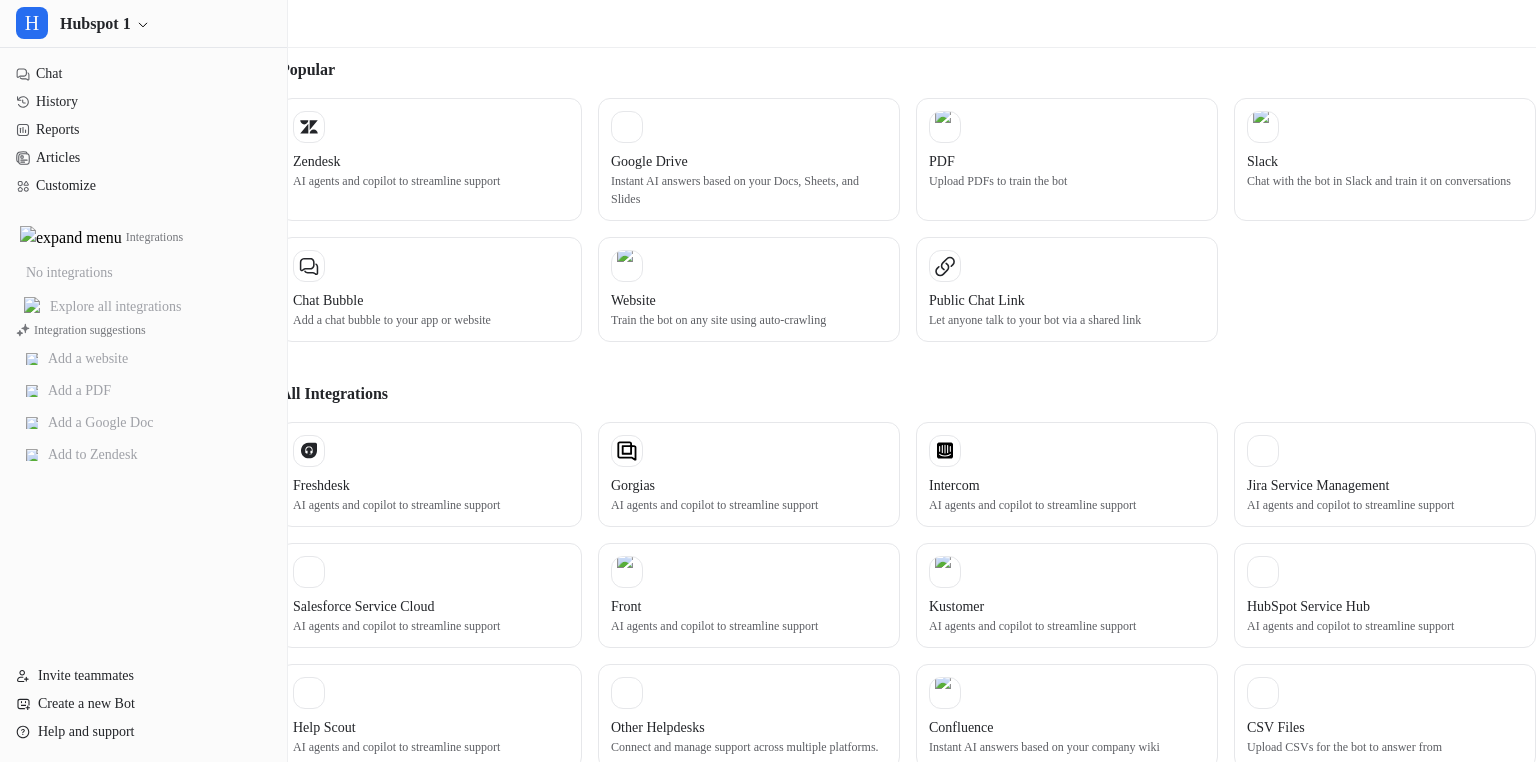 type on "*" 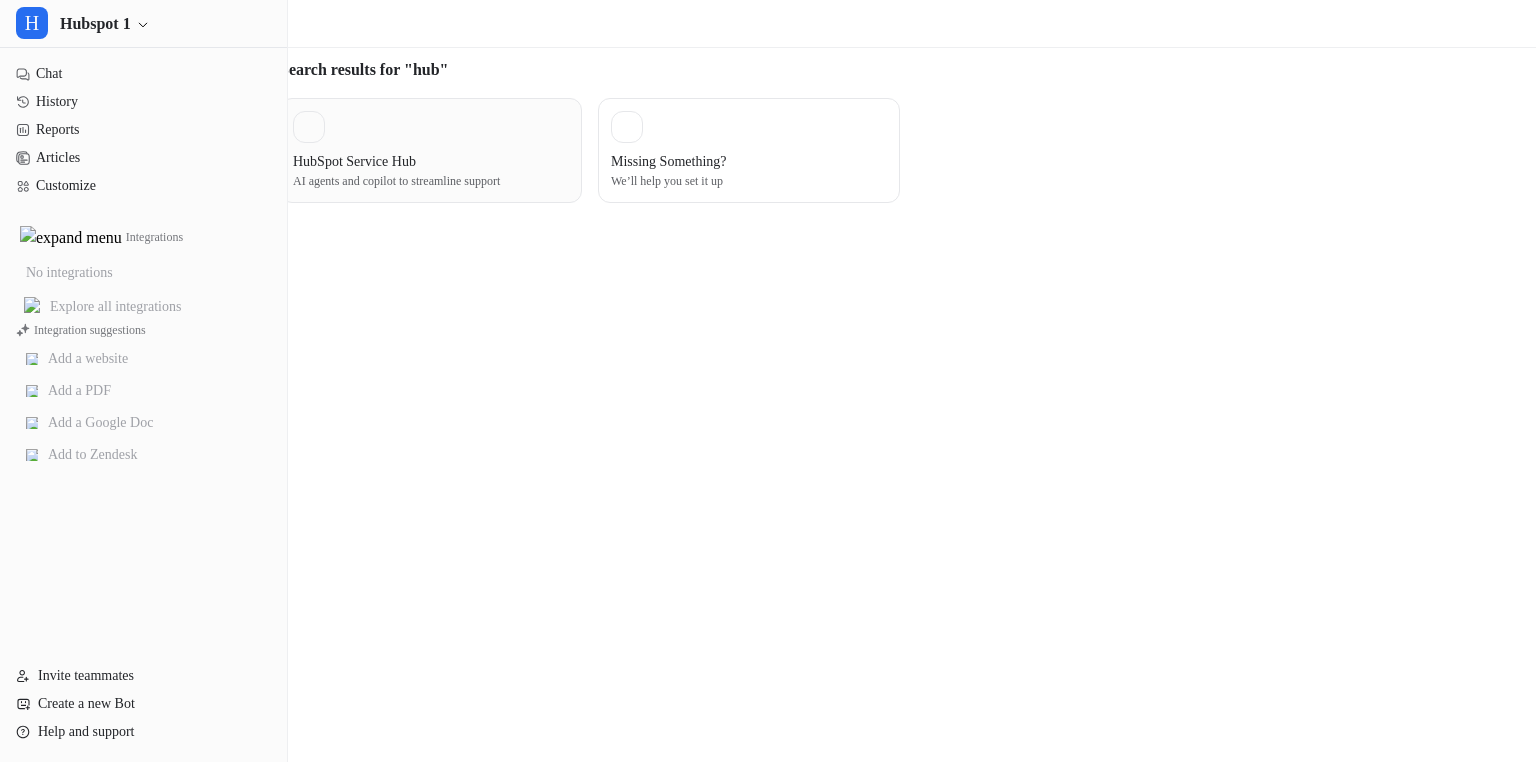 type on "***" 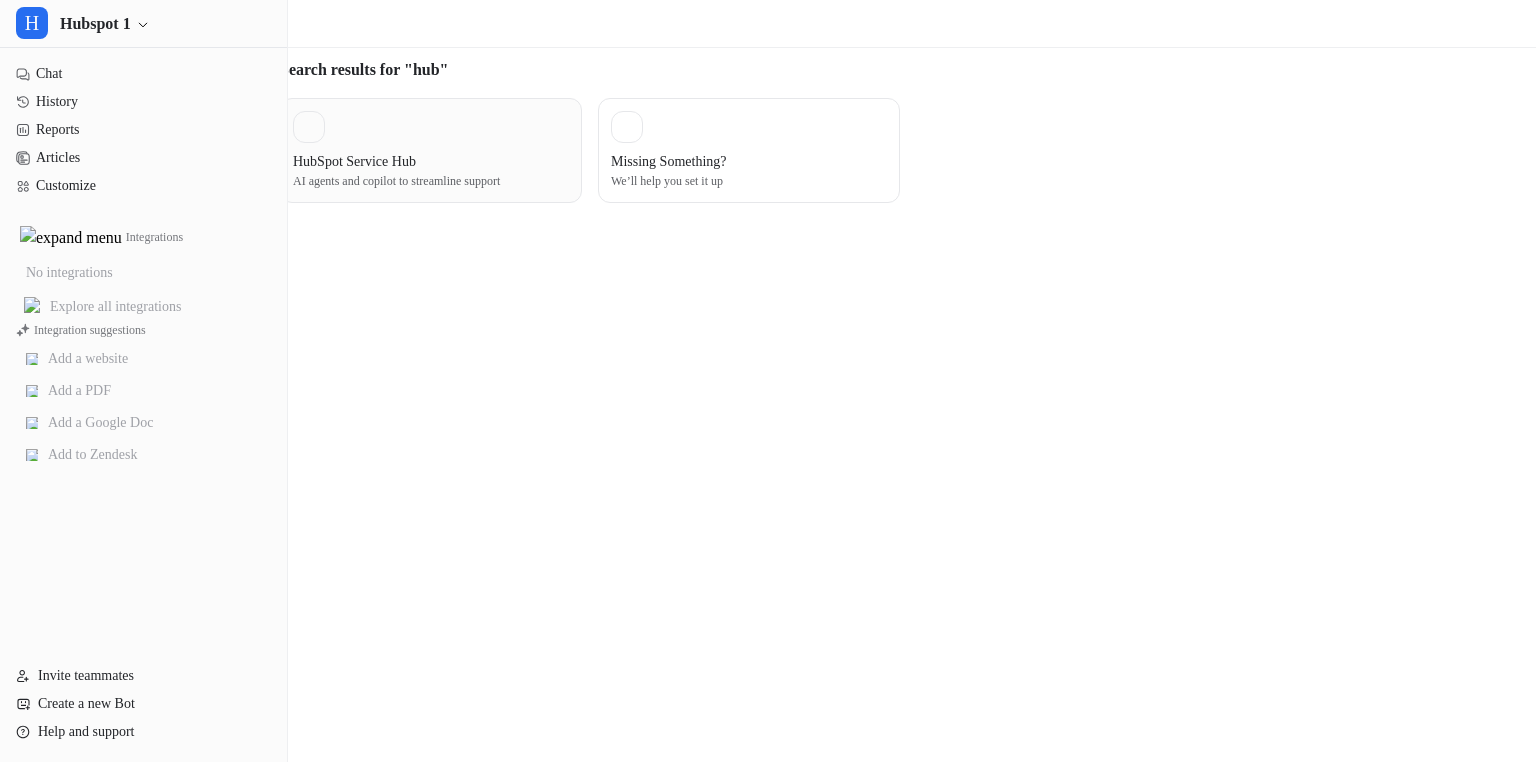 click on "AI agents and copilot to streamline support" at bounding box center [431, 181] 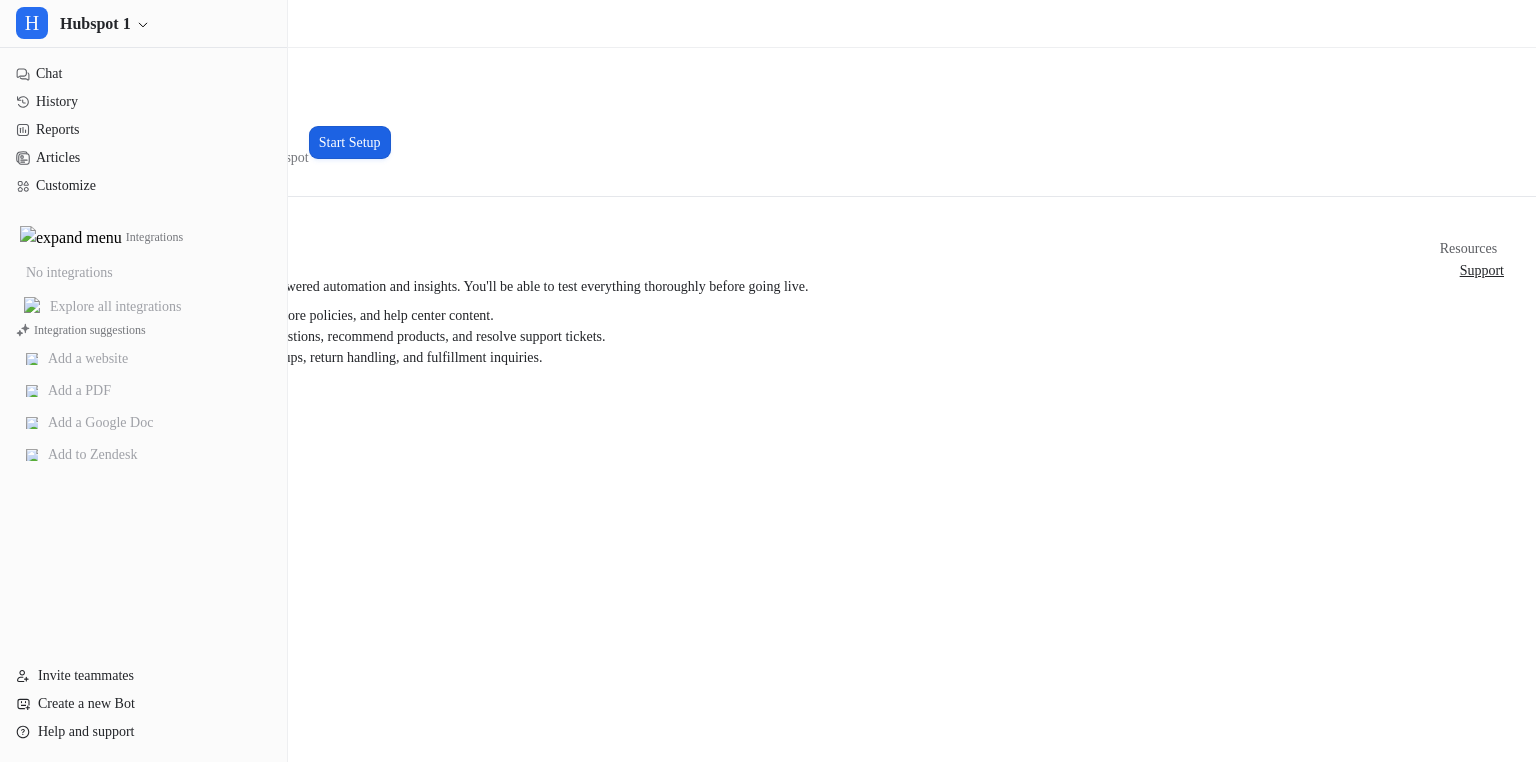click on "Start Setup" at bounding box center (350, 142) 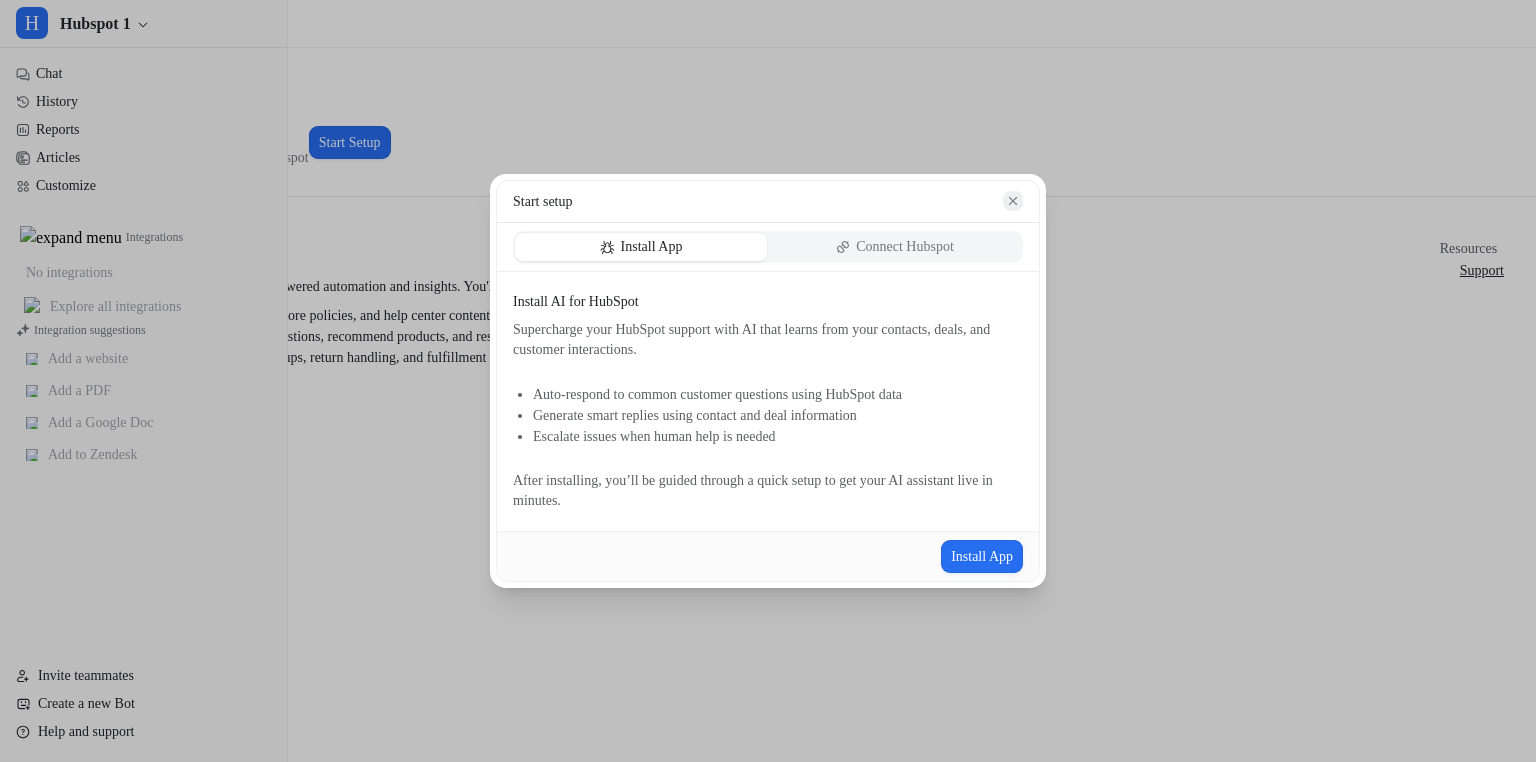 click at bounding box center [1013, 201] 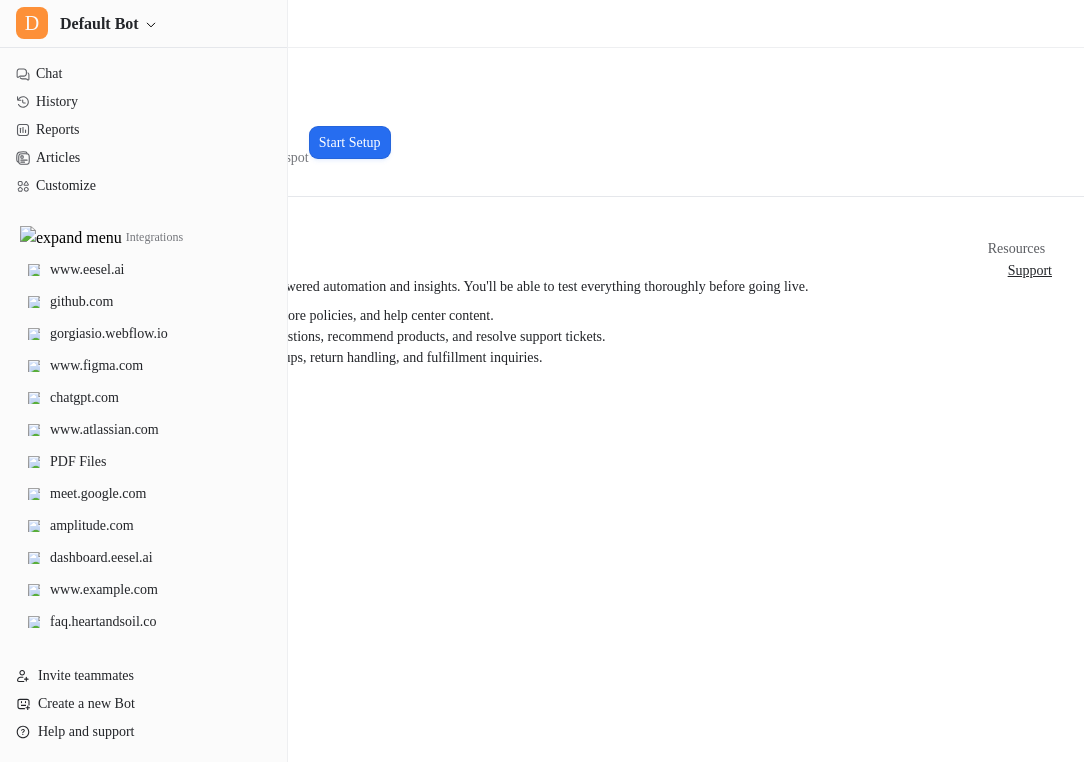 scroll, scrollTop: 0, scrollLeft: 0, axis: both 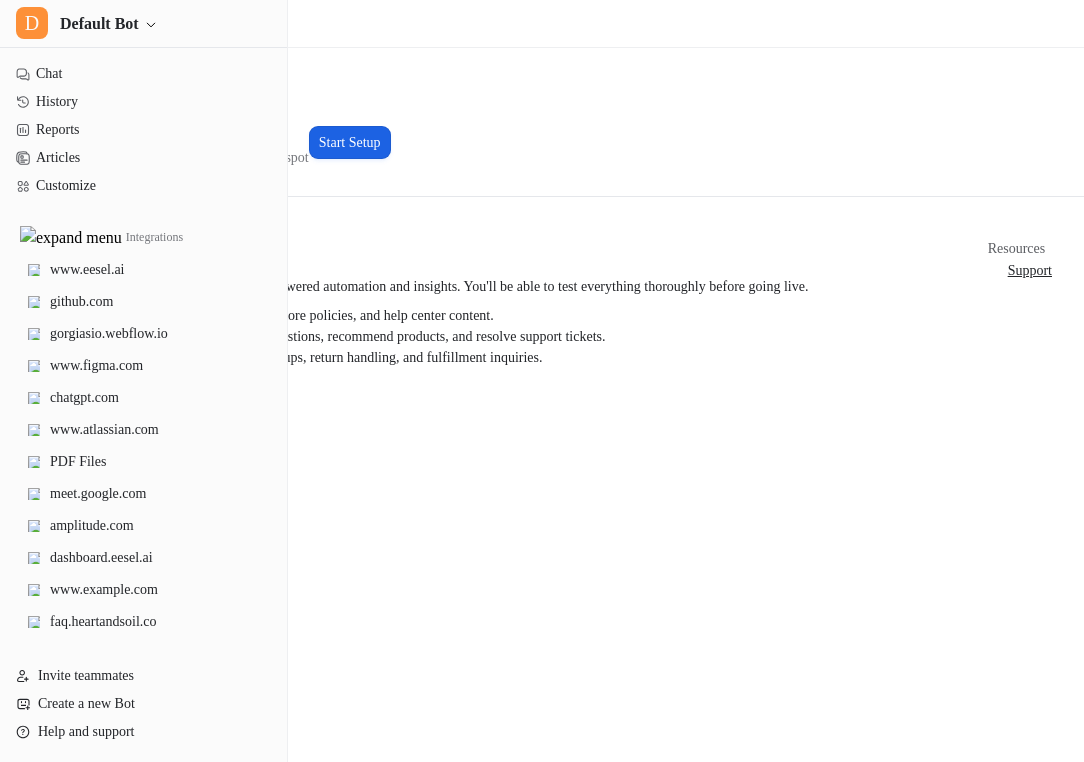 click on "Start Setup" at bounding box center [350, 142] 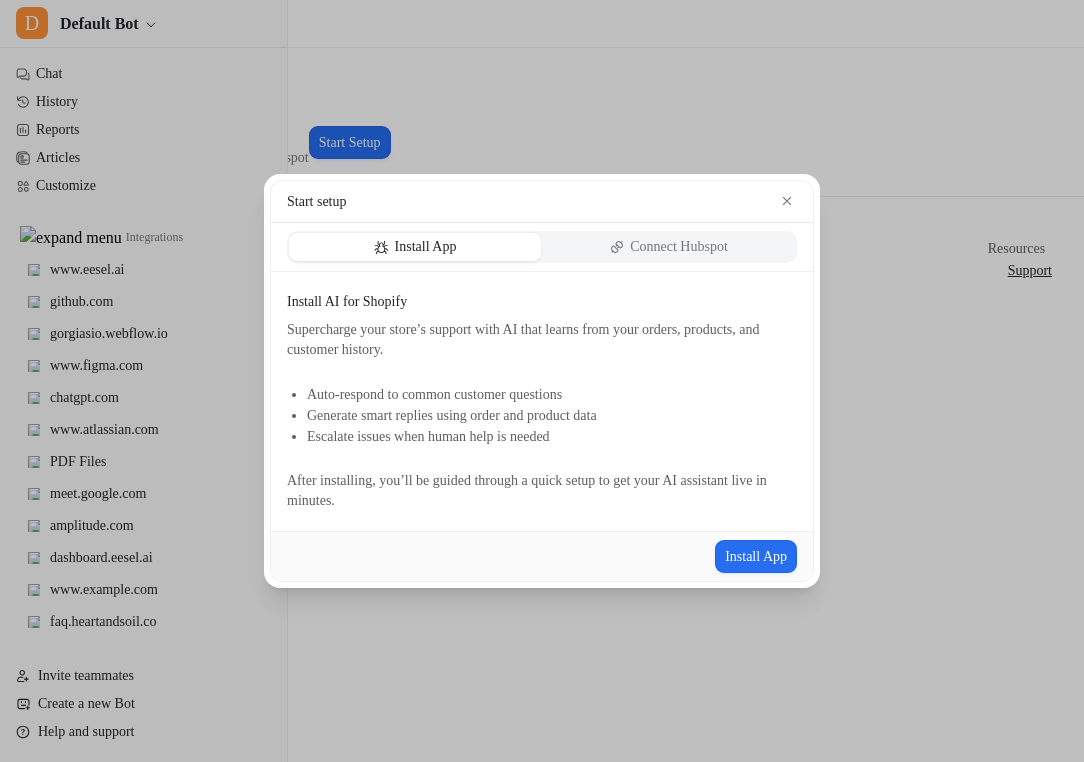 type 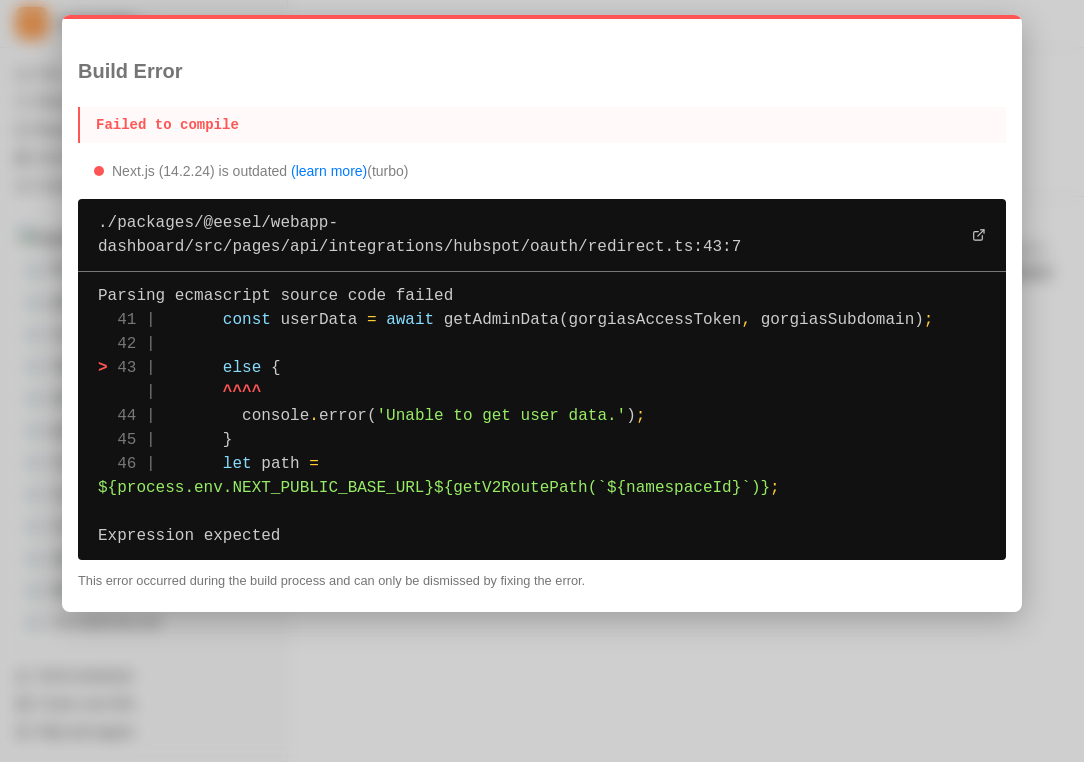 scroll, scrollTop: 0, scrollLeft: 0, axis: both 